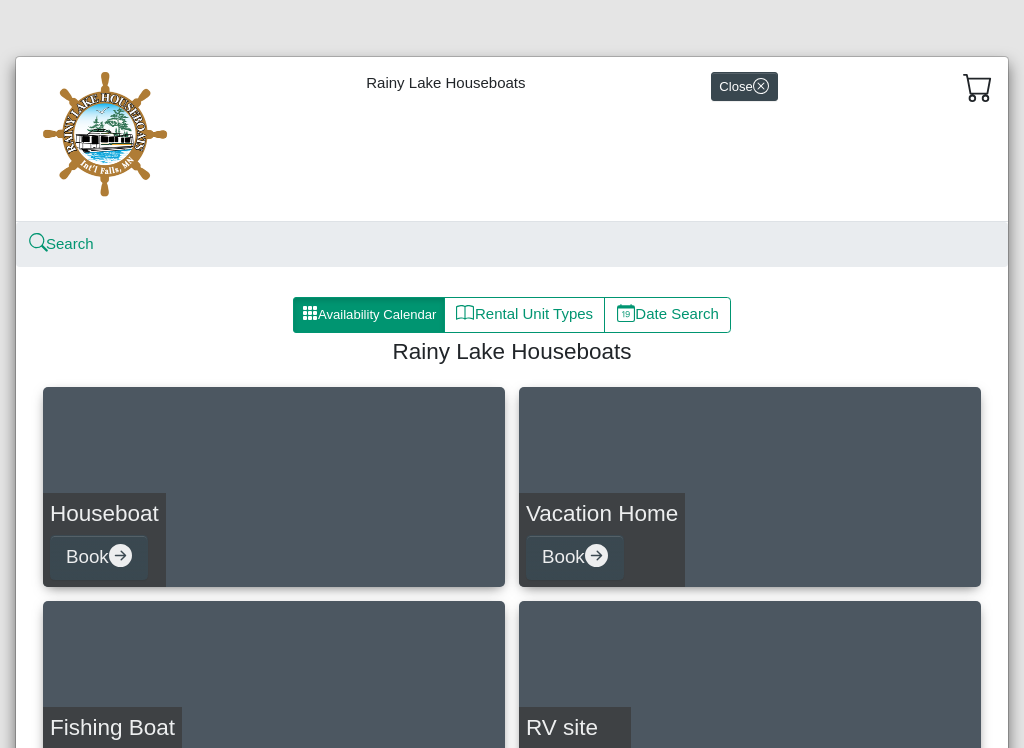 scroll, scrollTop: 0, scrollLeft: 0, axis: both 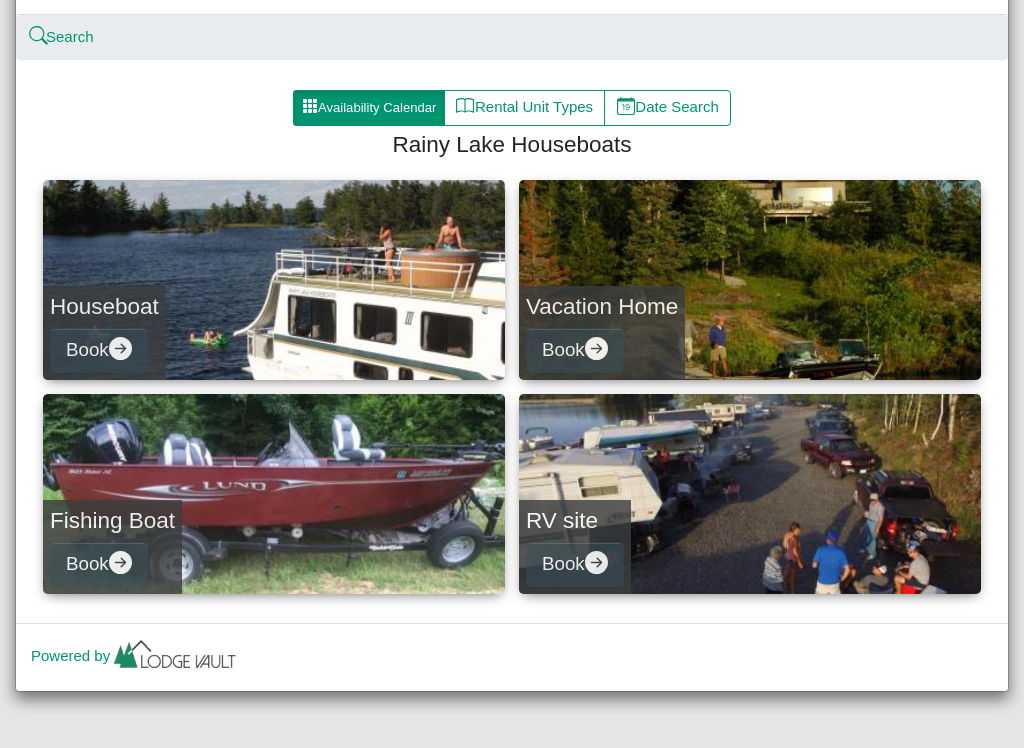 click on "Availability Calendar" at bounding box center (369, 108) 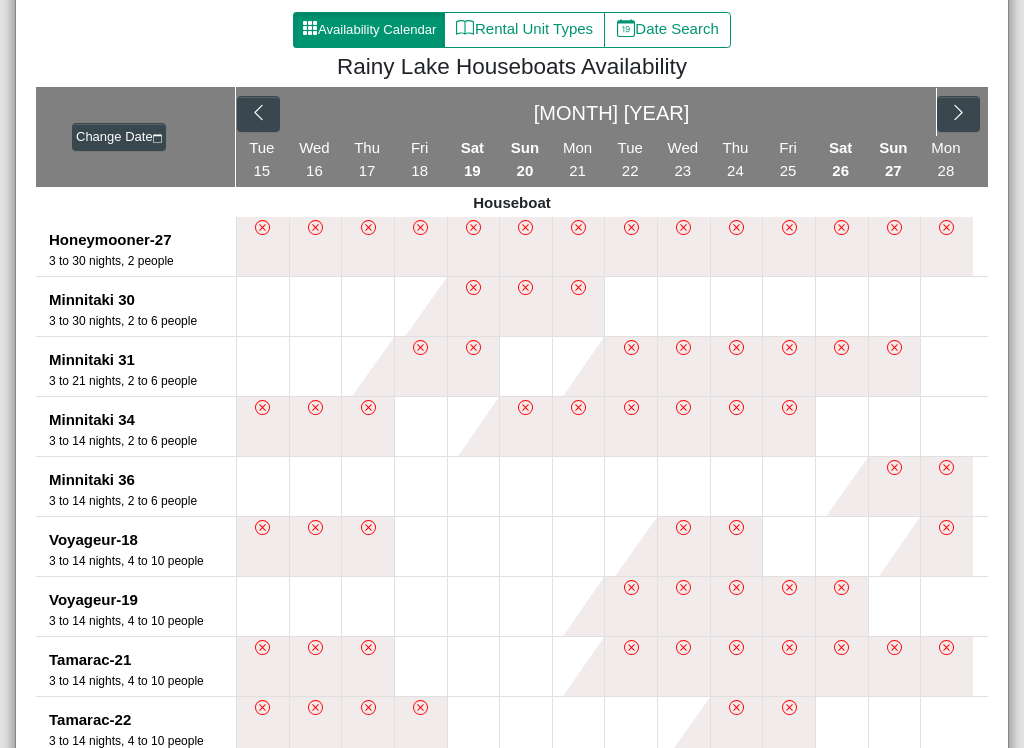 scroll, scrollTop: 297, scrollLeft: 0, axis: vertical 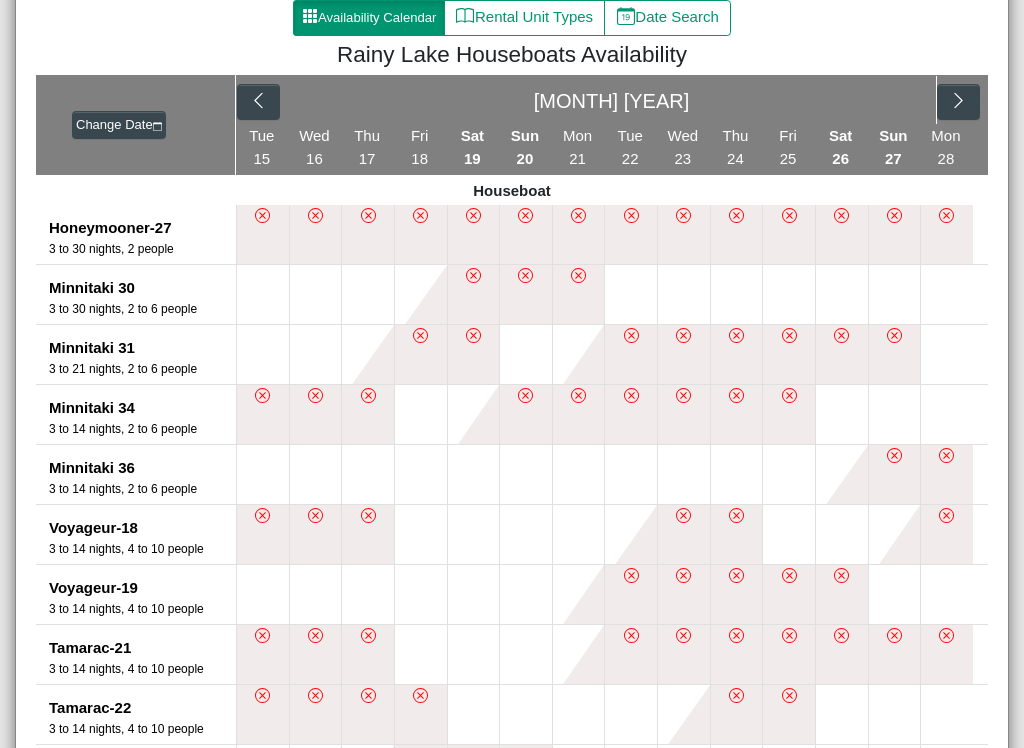 click at bounding box center [958, 102] 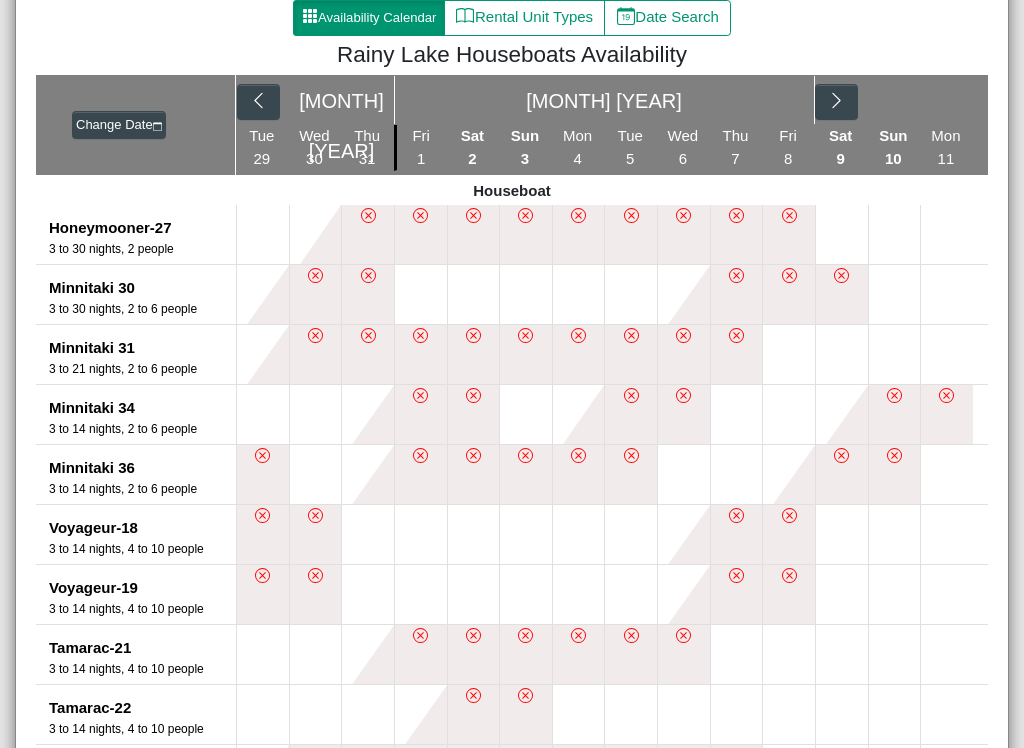 click at bounding box center [836, 102] 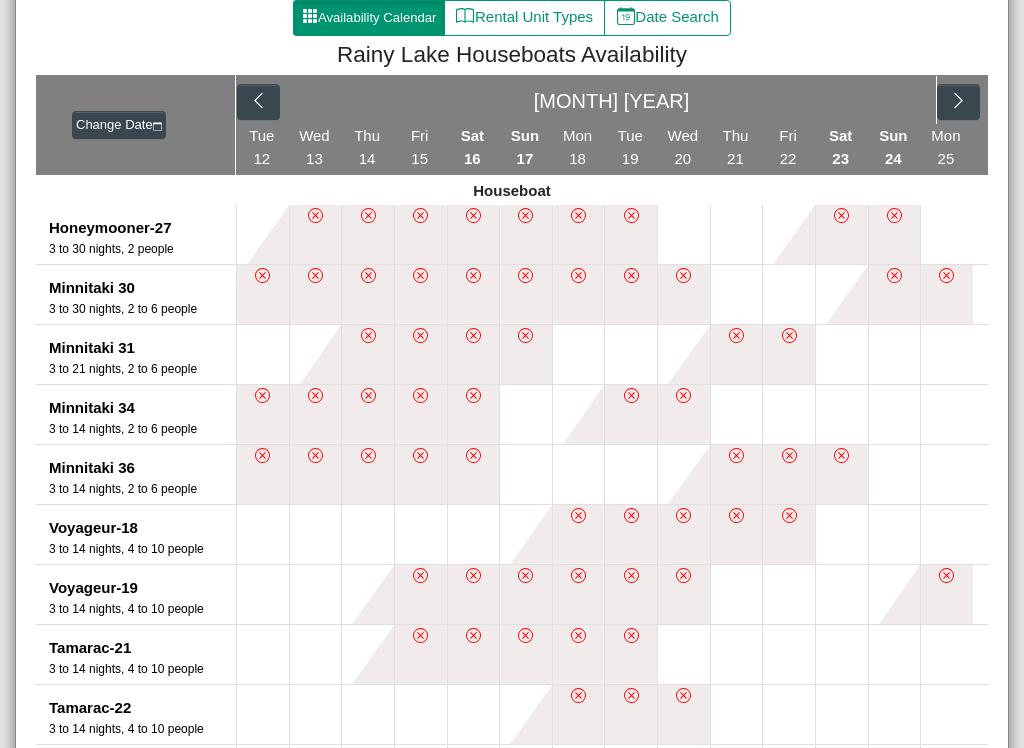 click at bounding box center (958, 102) 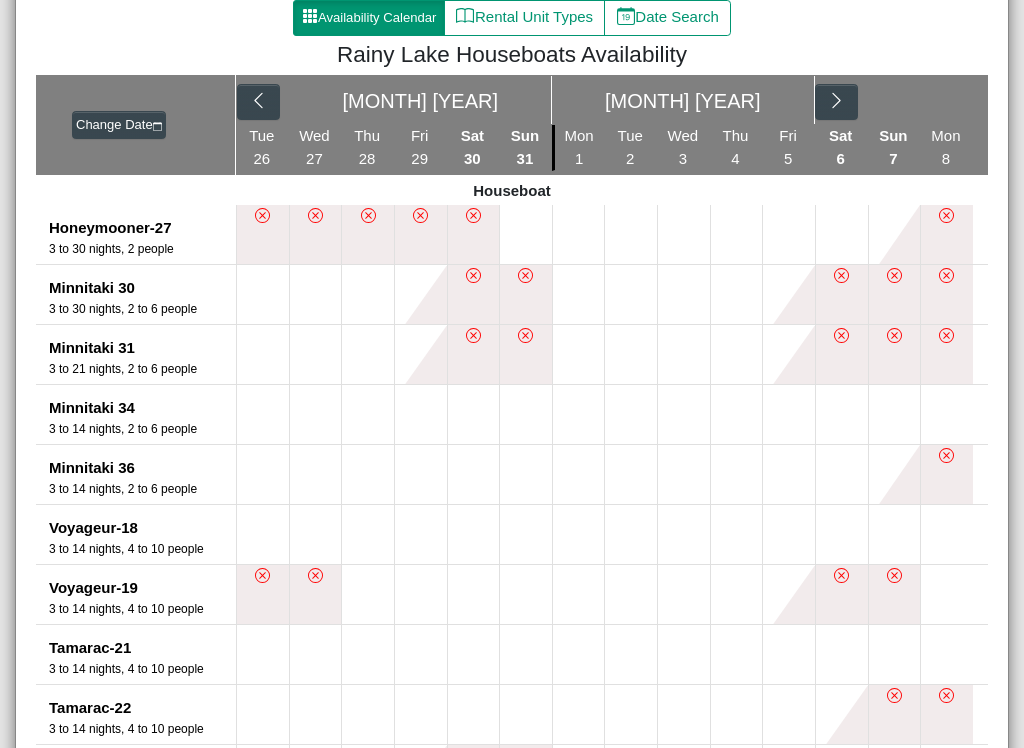 click 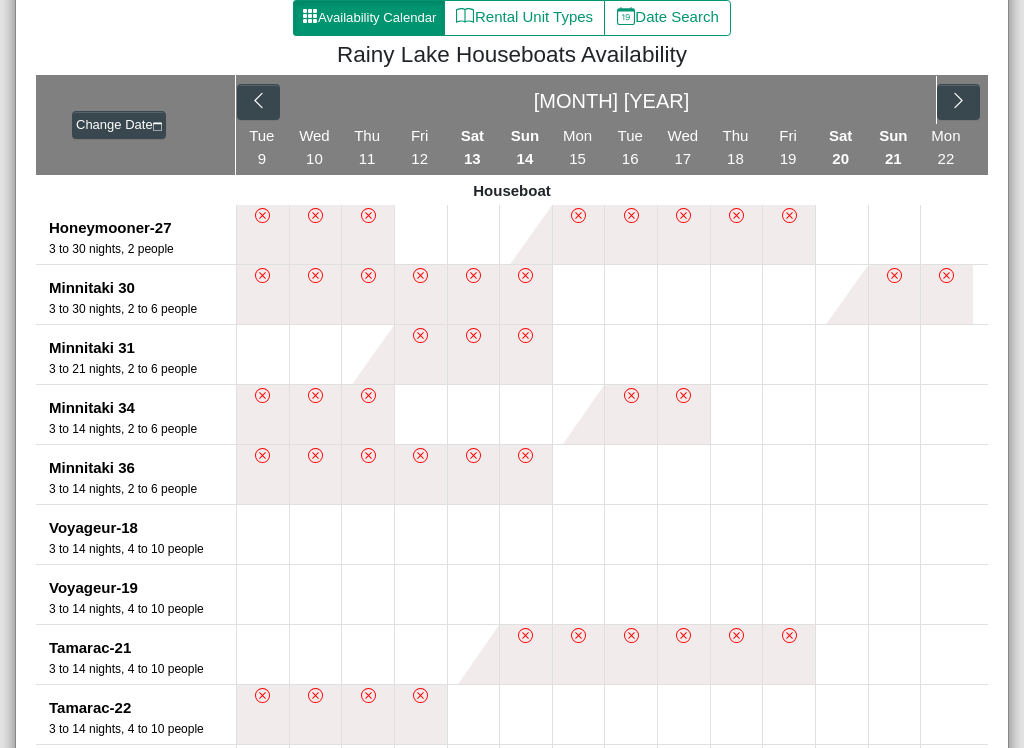 click 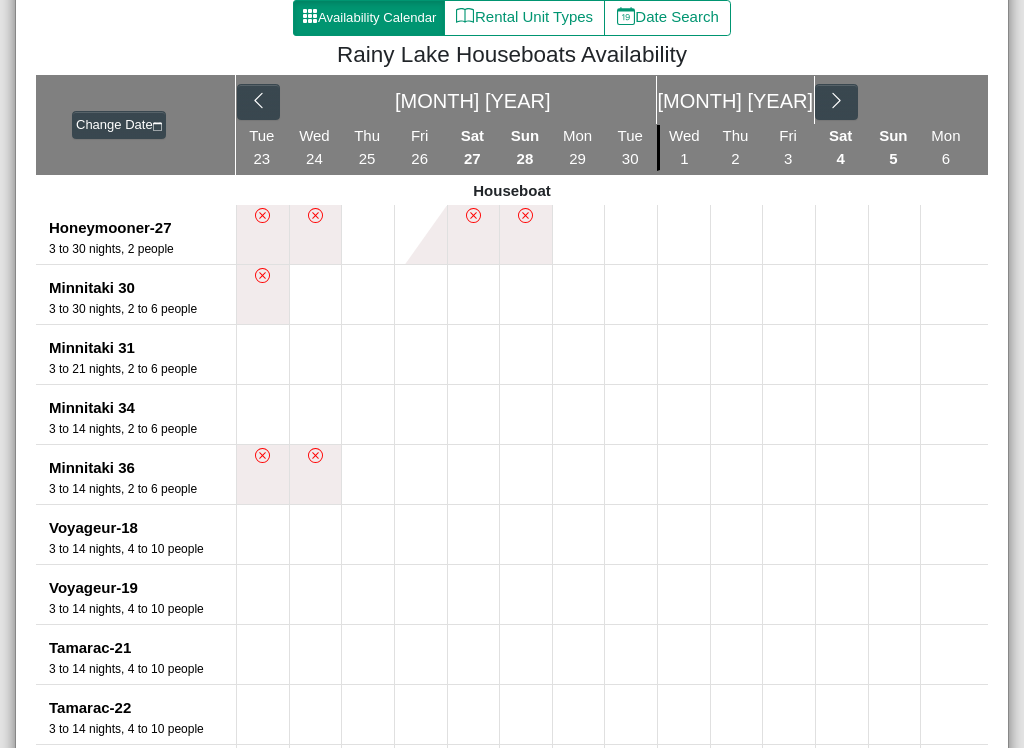 click 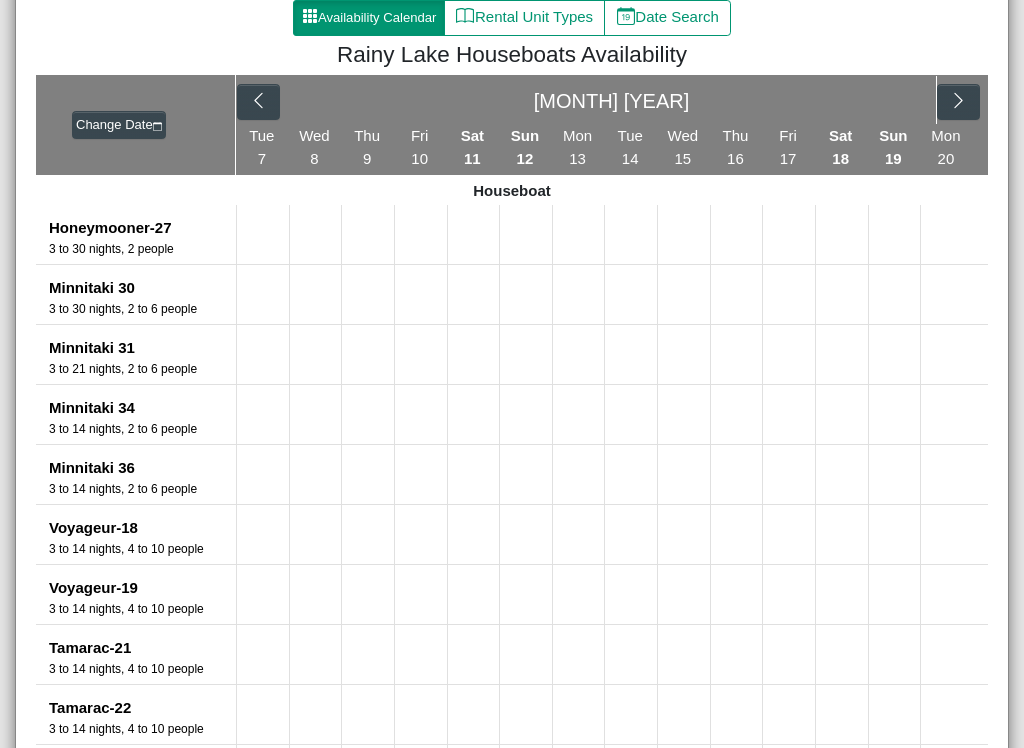 click 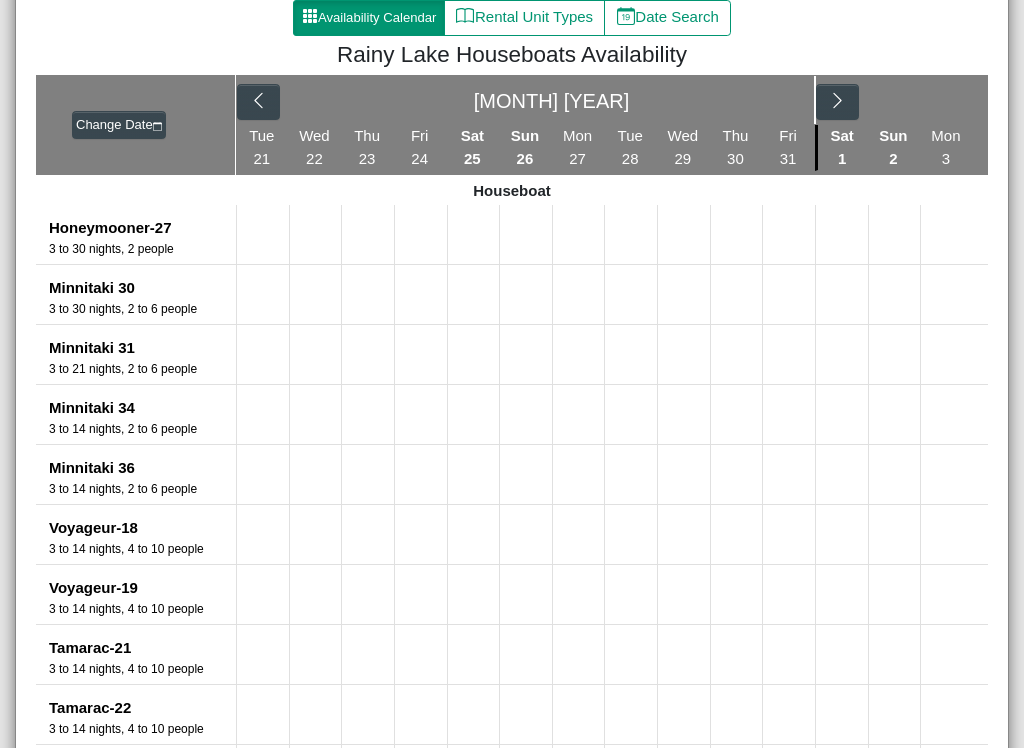 click at bounding box center [837, 102] 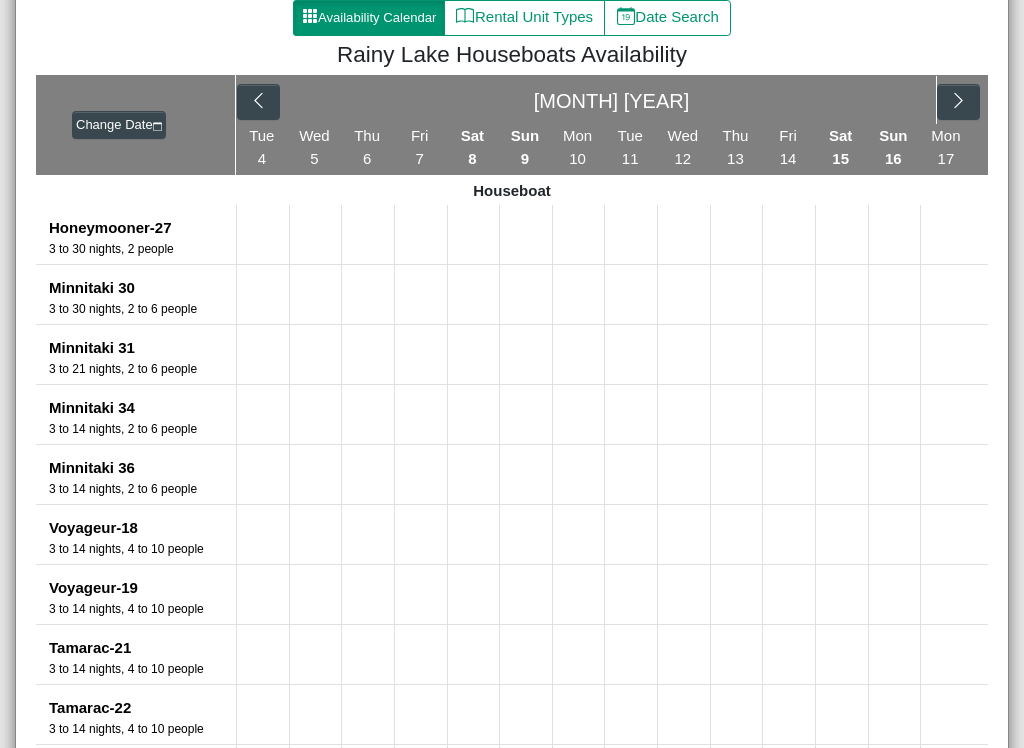 click at bounding box center [958, 102] 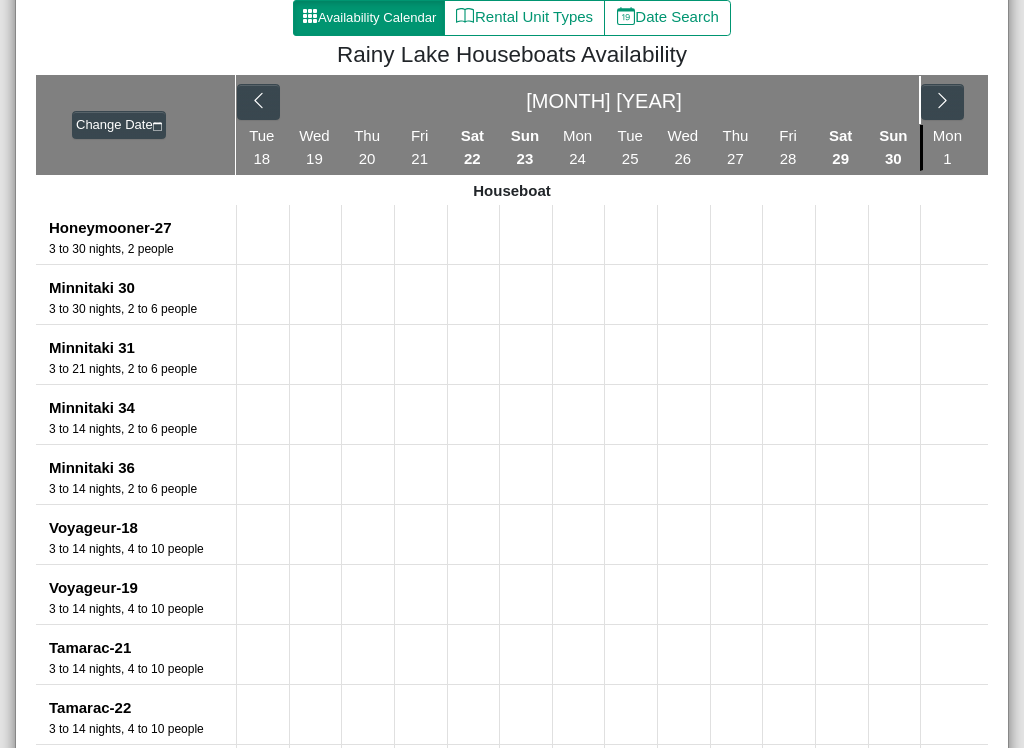 click at bounding box center (942, 102) 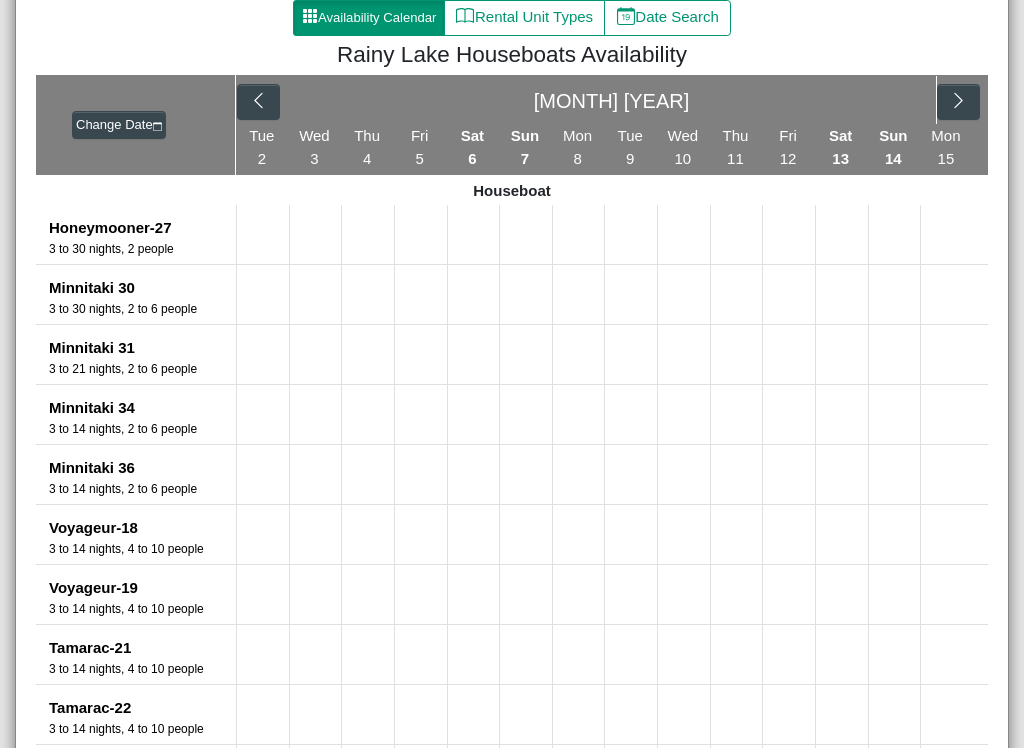 click 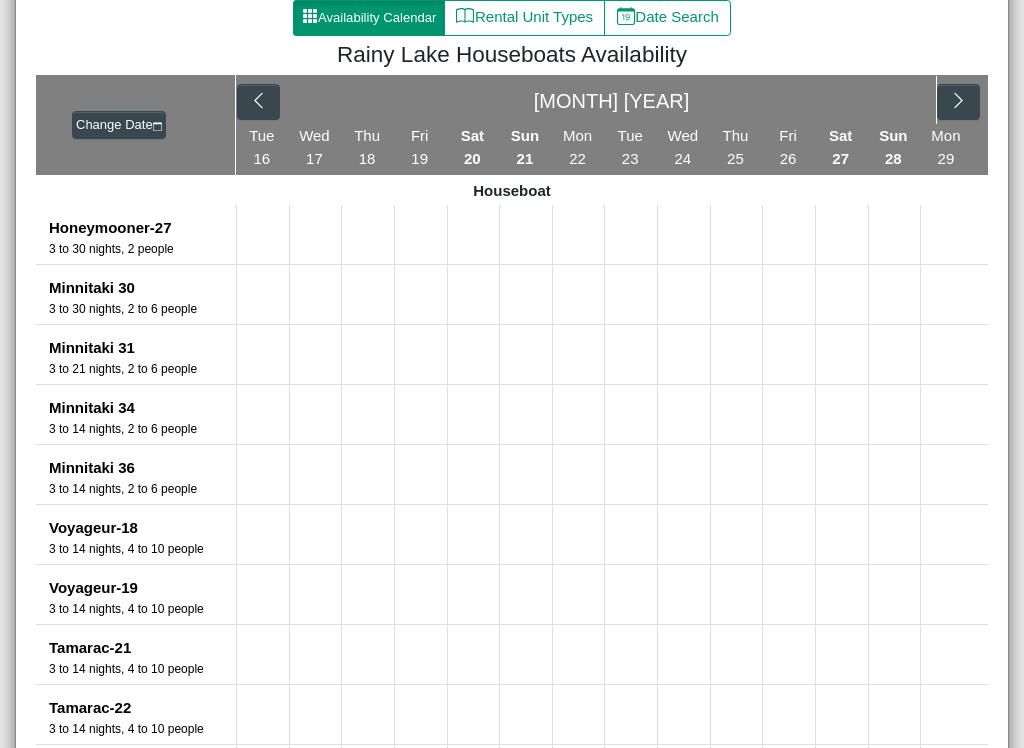 click 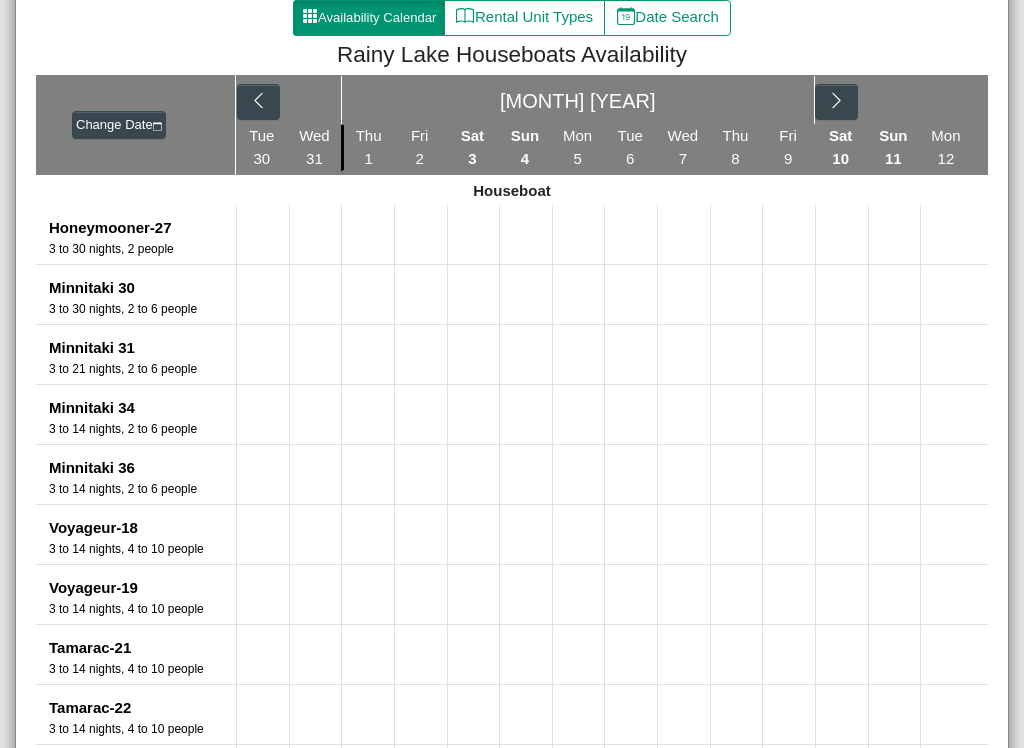 click at bounding box center (836, 102) 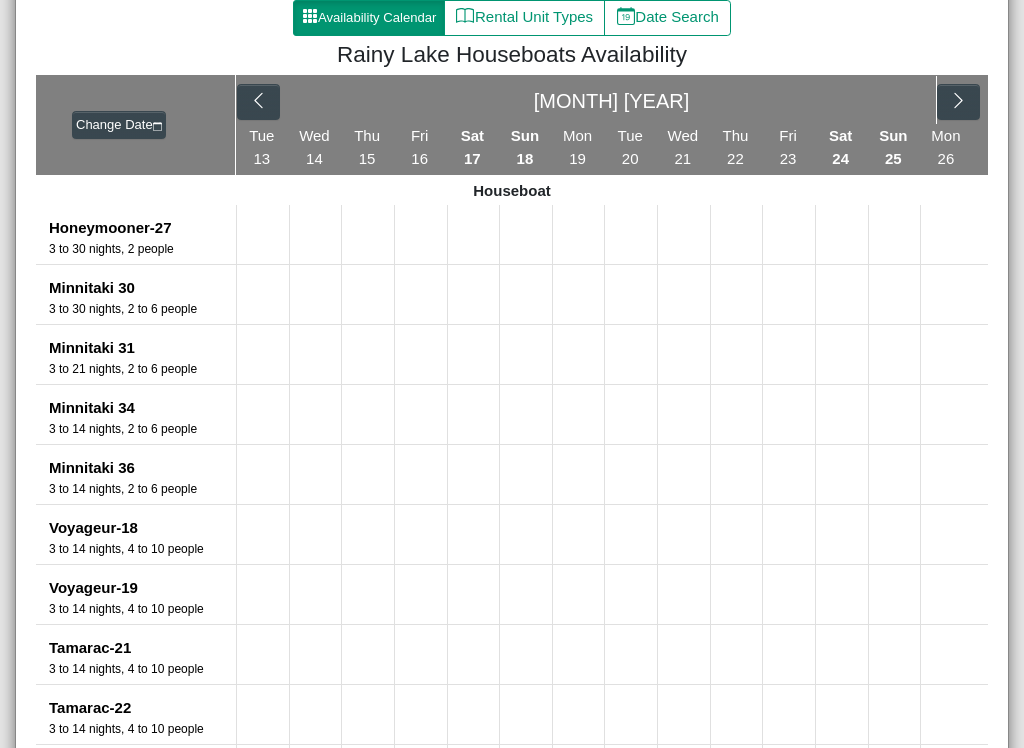 click 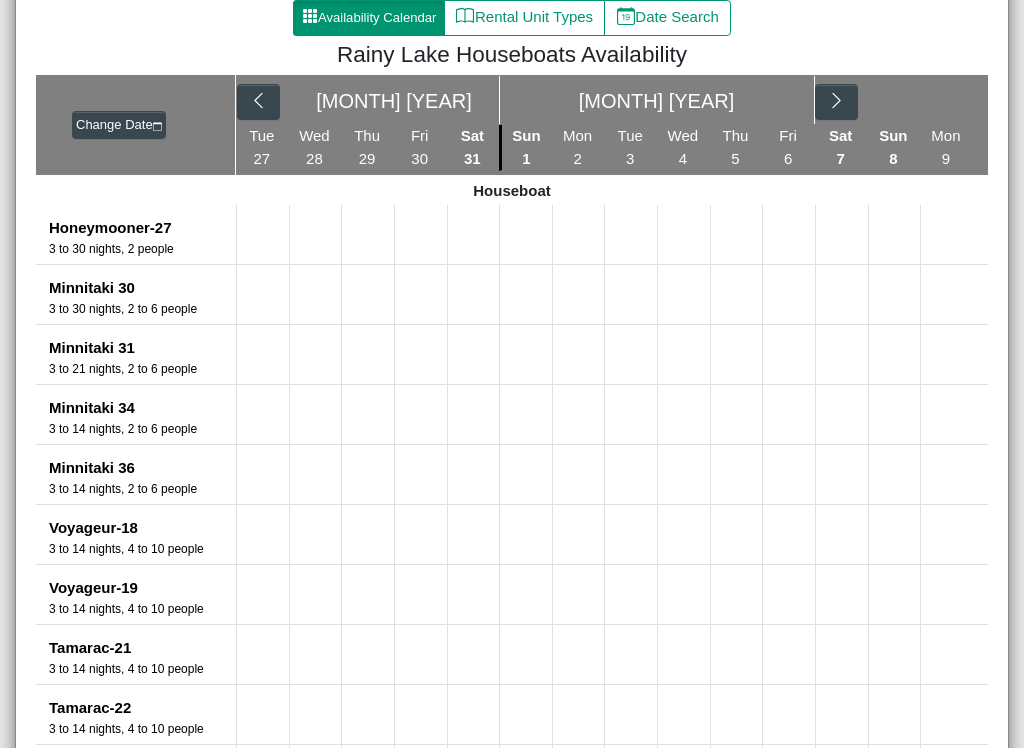 click at bounding box center (836, 102) 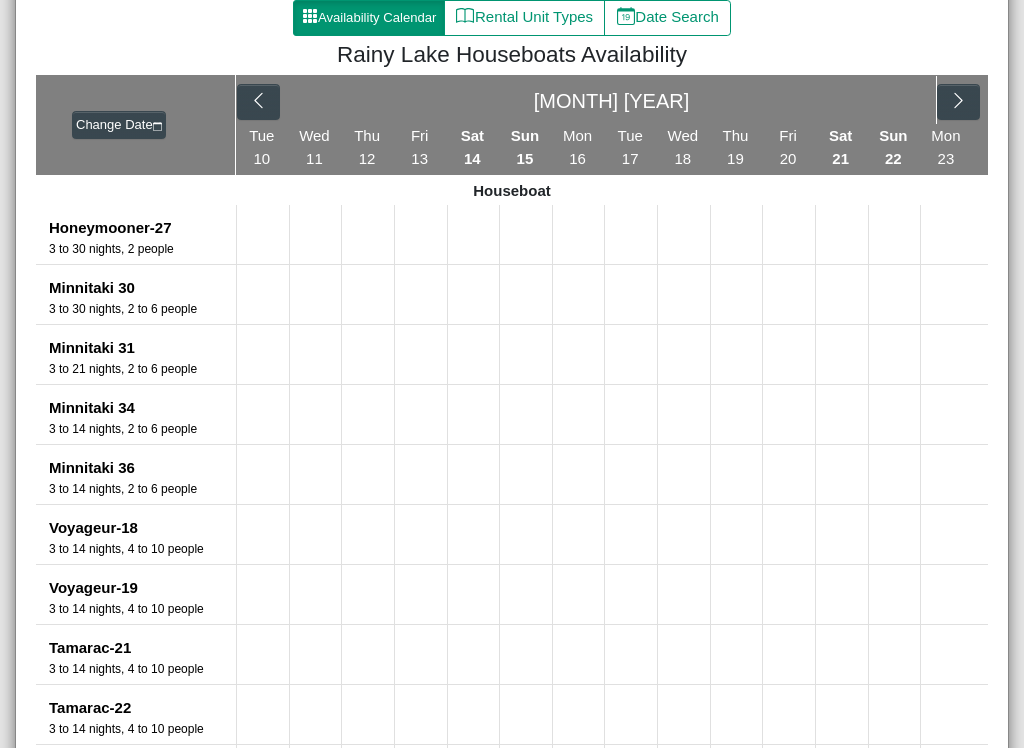 click 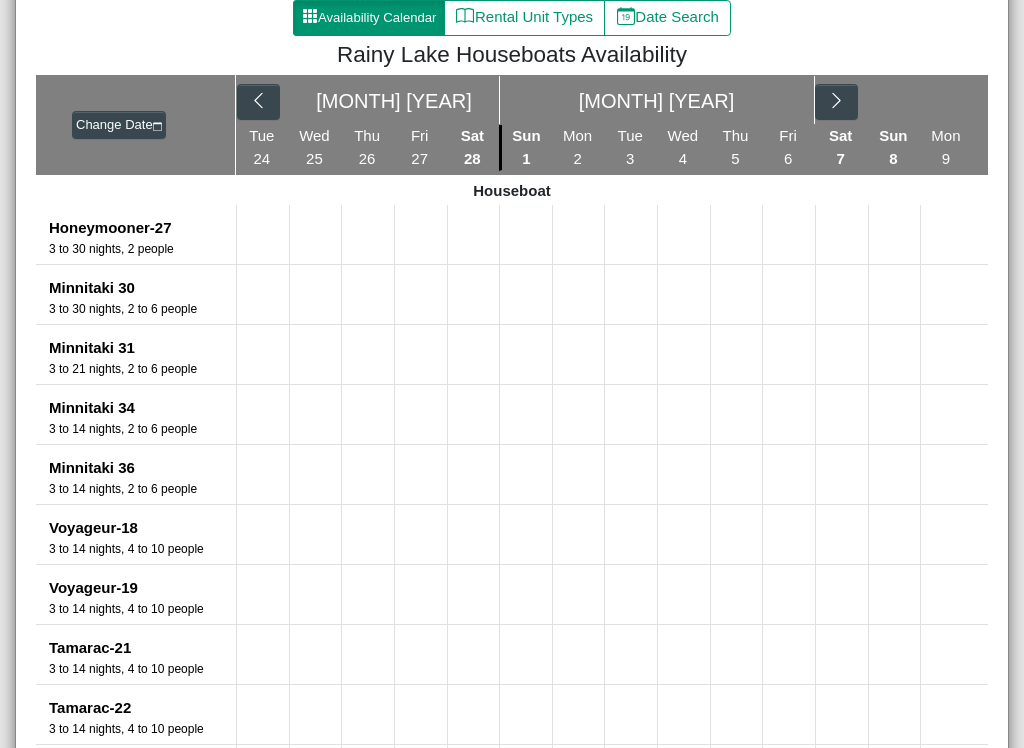 click at bounding box center (836, 102) 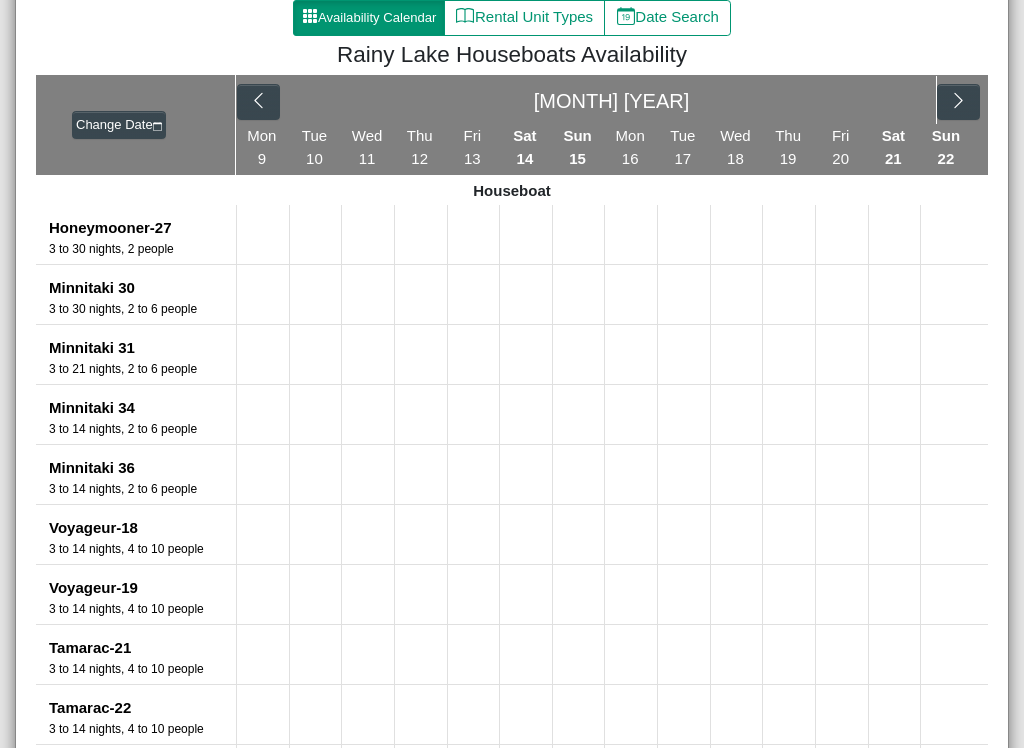 click at bounding box center [958, 102] 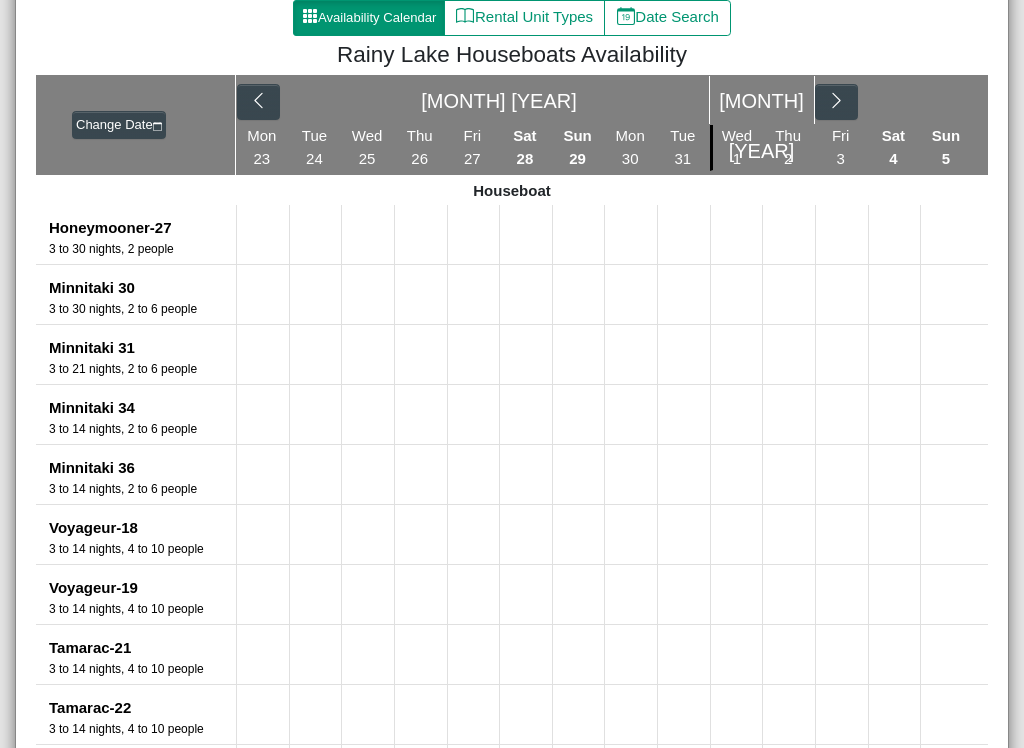 click at bounding box center (836, 102) 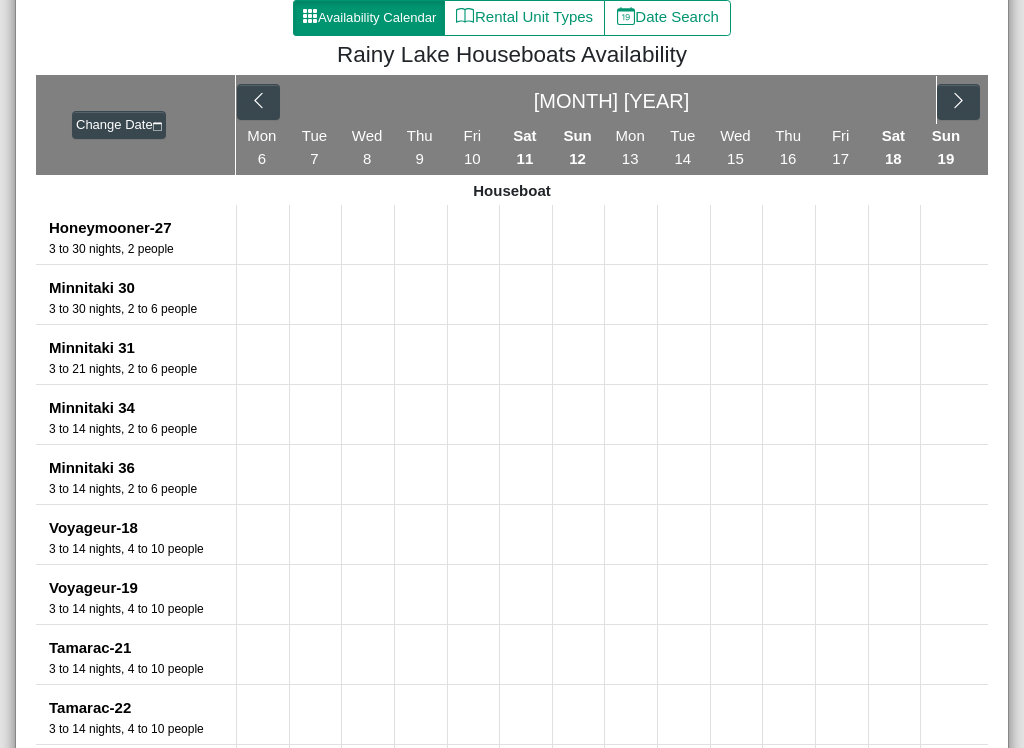 click 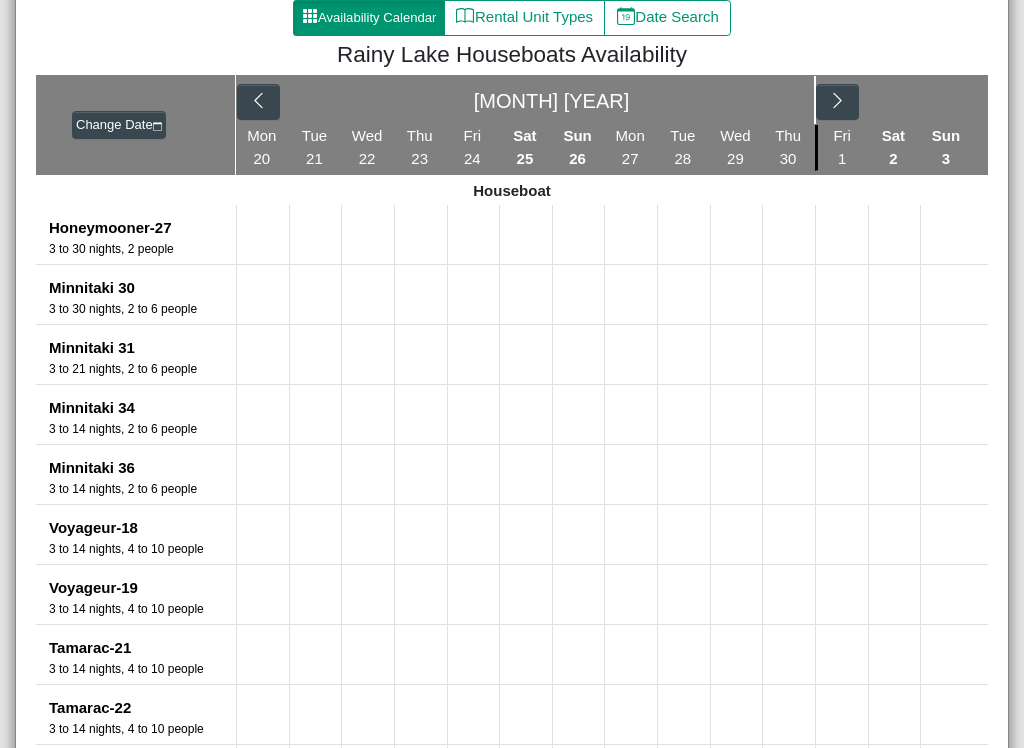click at bounding box center (837, 102) 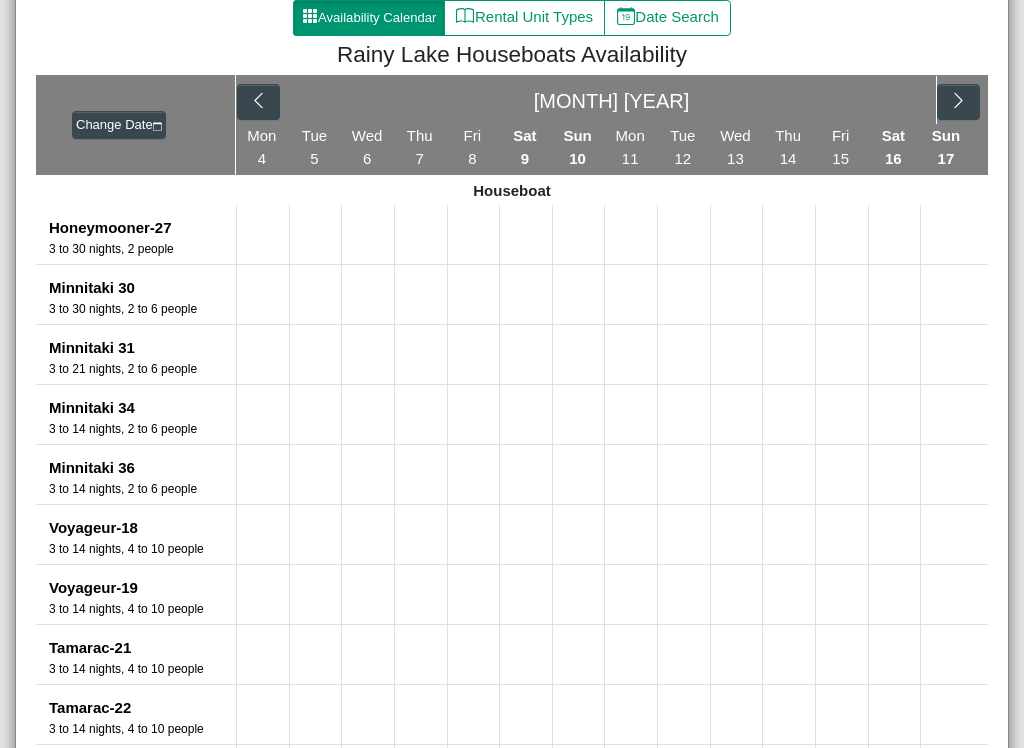 click at bounding box center (958, 102) 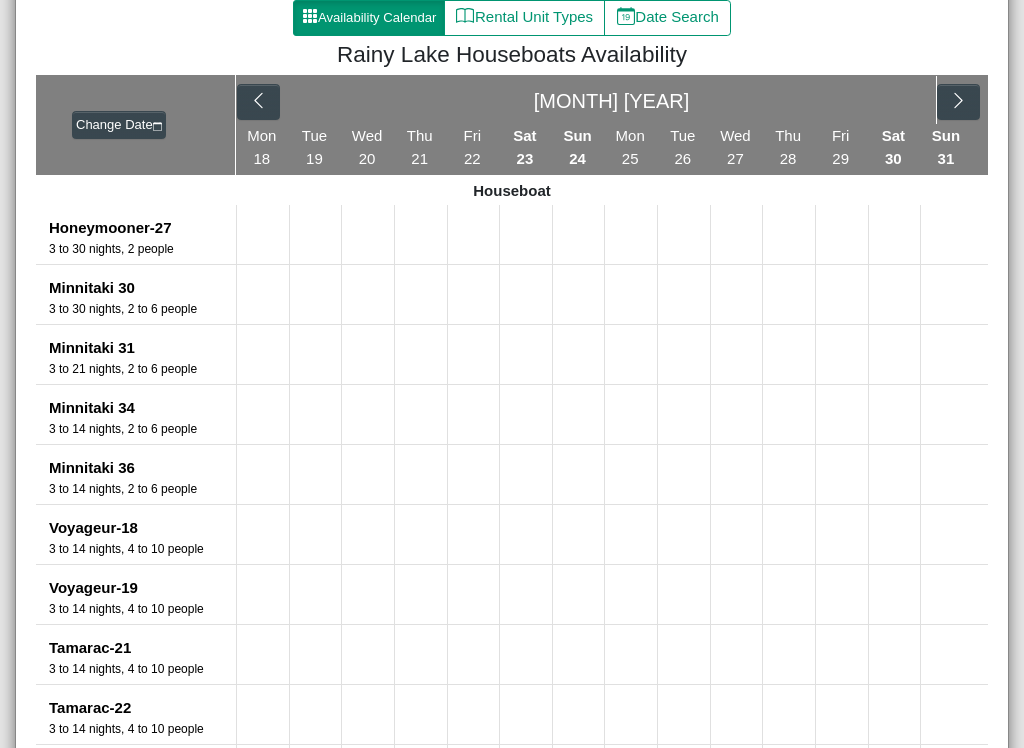click at bounding box center (958, 102) 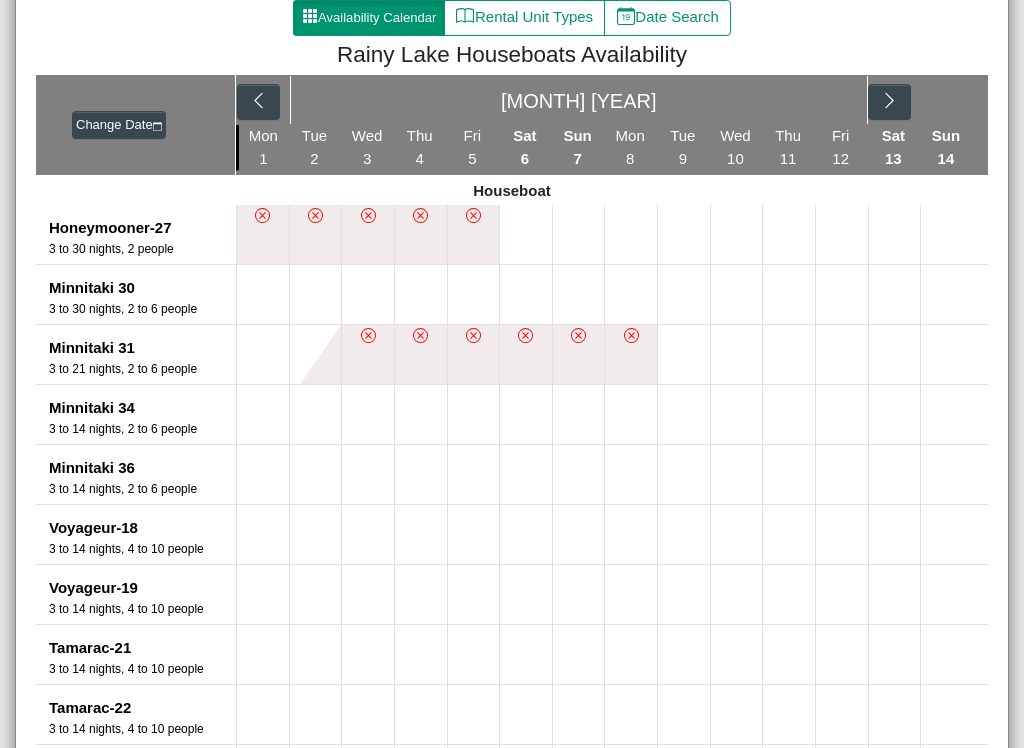 click 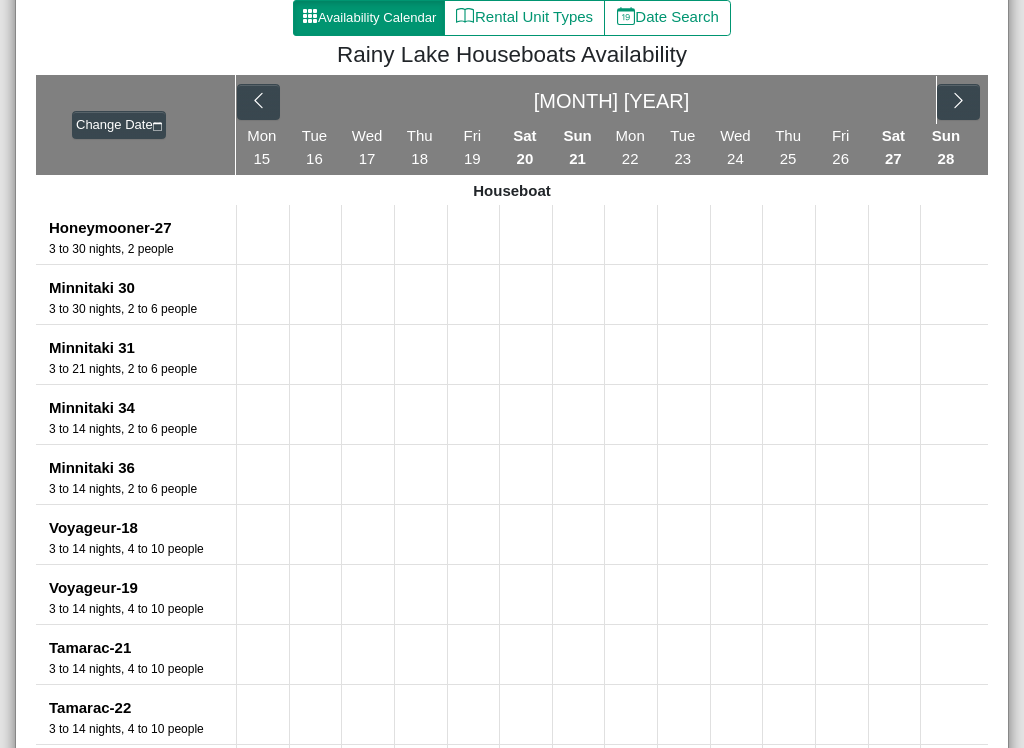 click at bounding box center (958, 102) 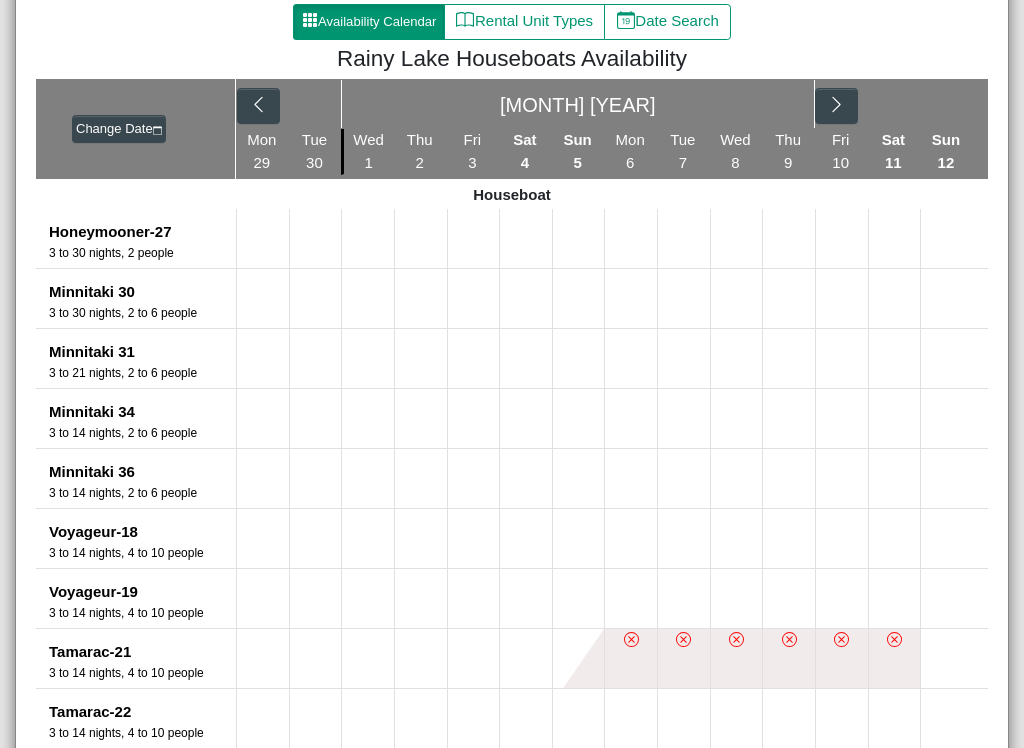 scroll, scrollTop: 270, scrollLeft: 0, axis: vertical 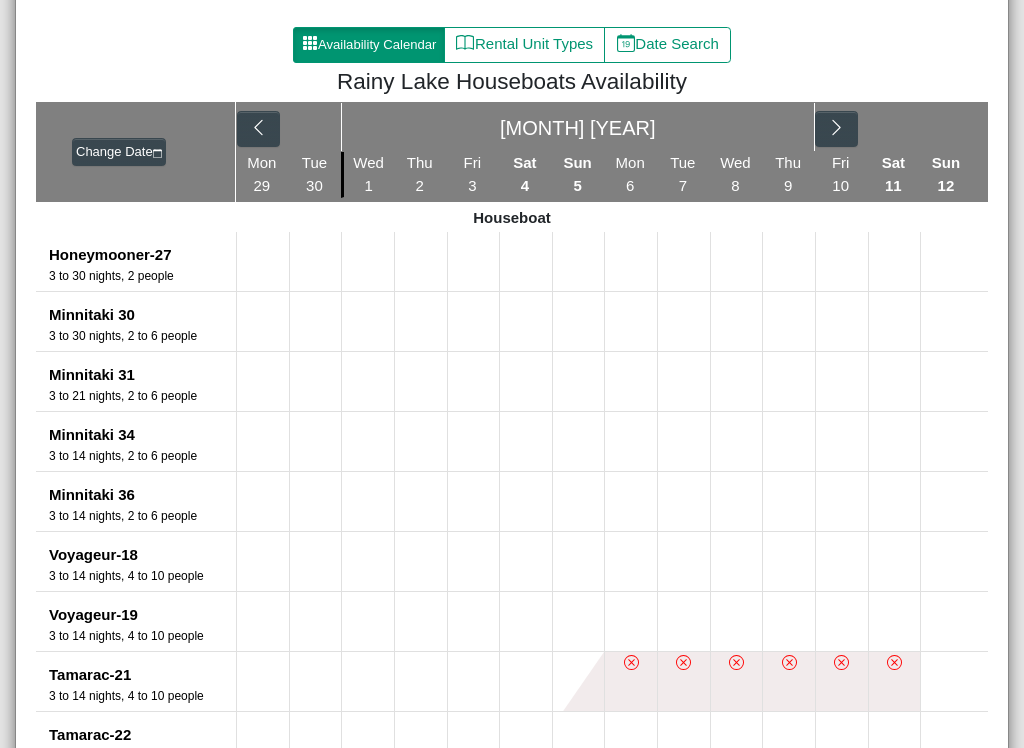 click on "Rental Unit Types" at bounding box center [524, 45] 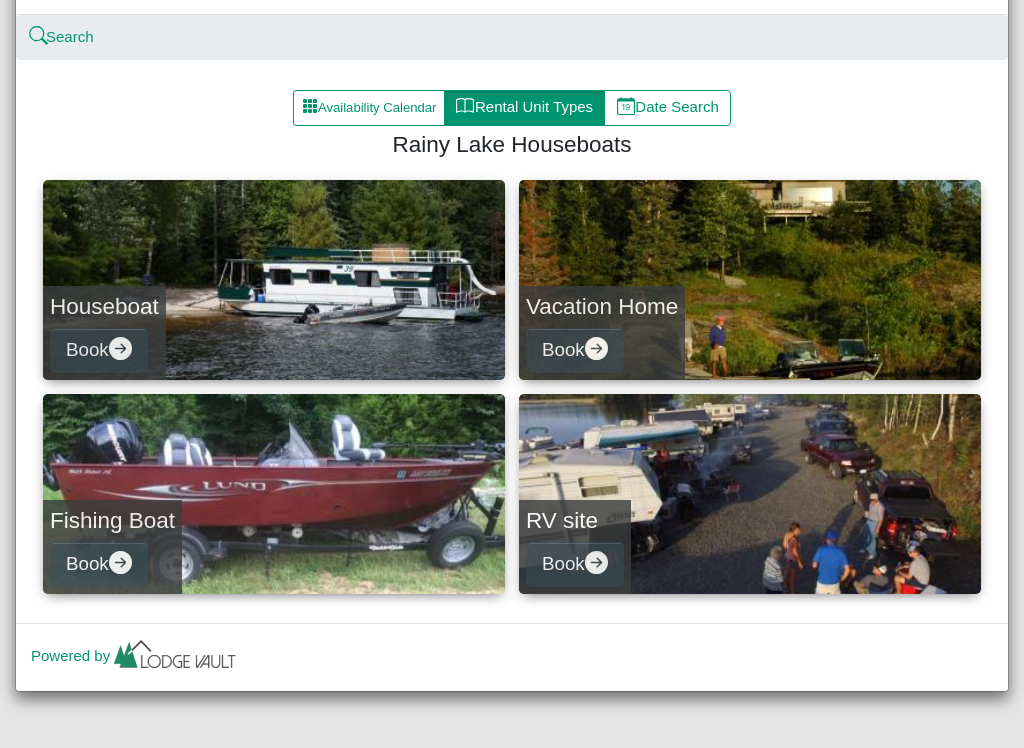scroll, scrollTop: 206, scrollLeft: 0, axis: vertical 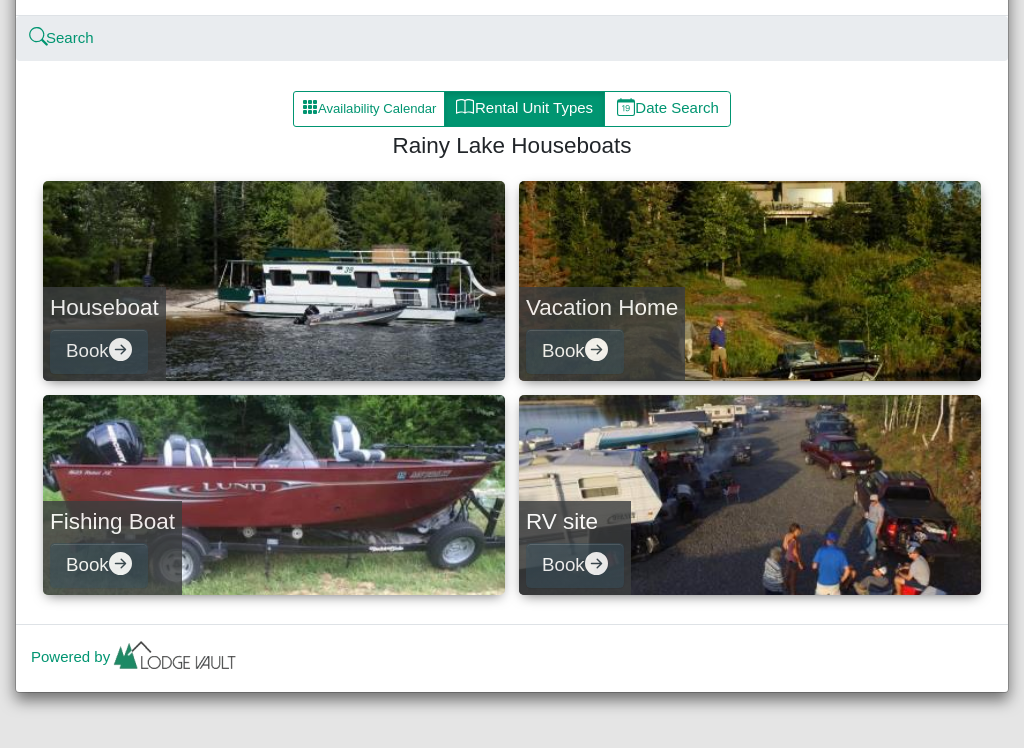 click on "Book" at bounding box center [99, 351] 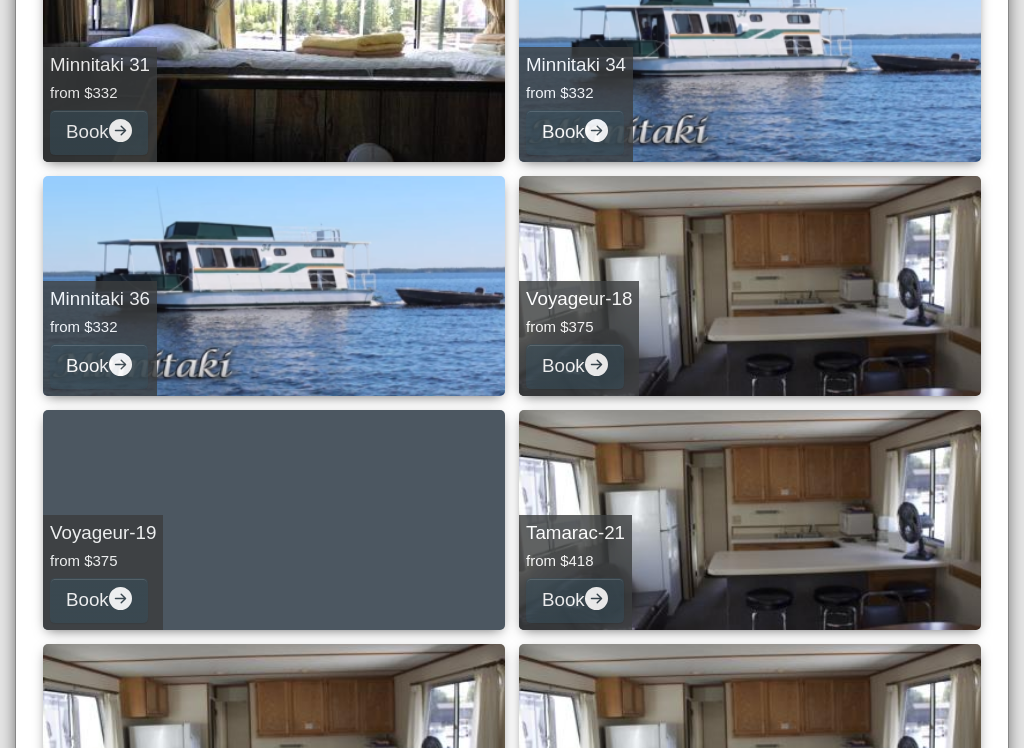 scroll, scrollTop: 679, scrollLeft: 0, axis: vertical 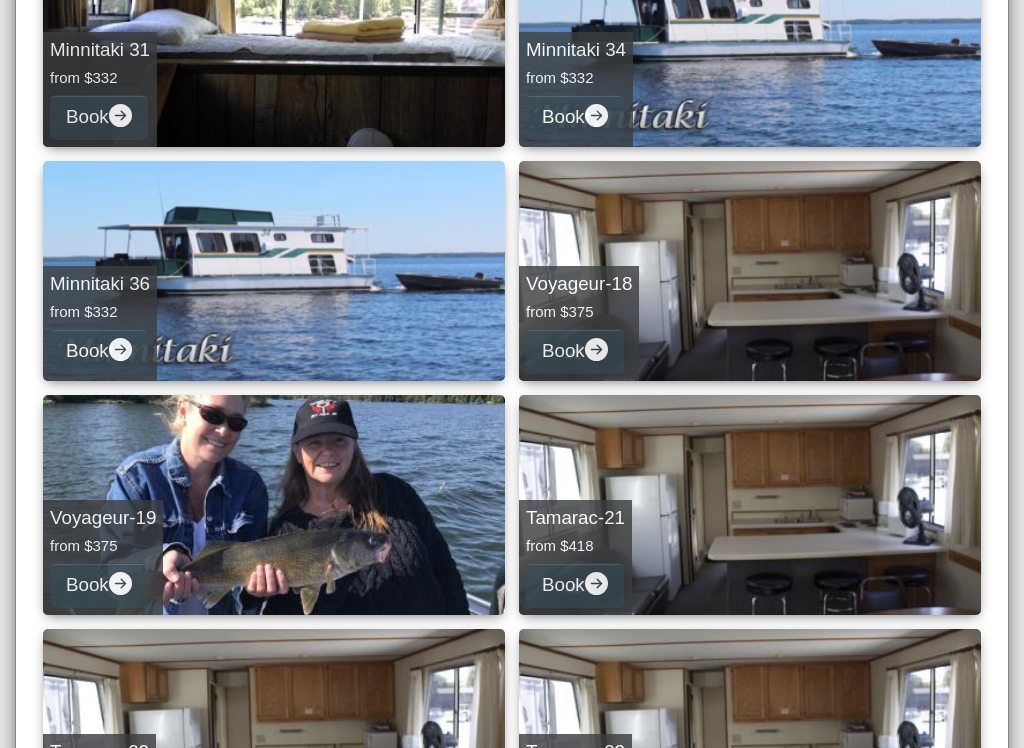 click on "Book" at bounding box center (99, 351) 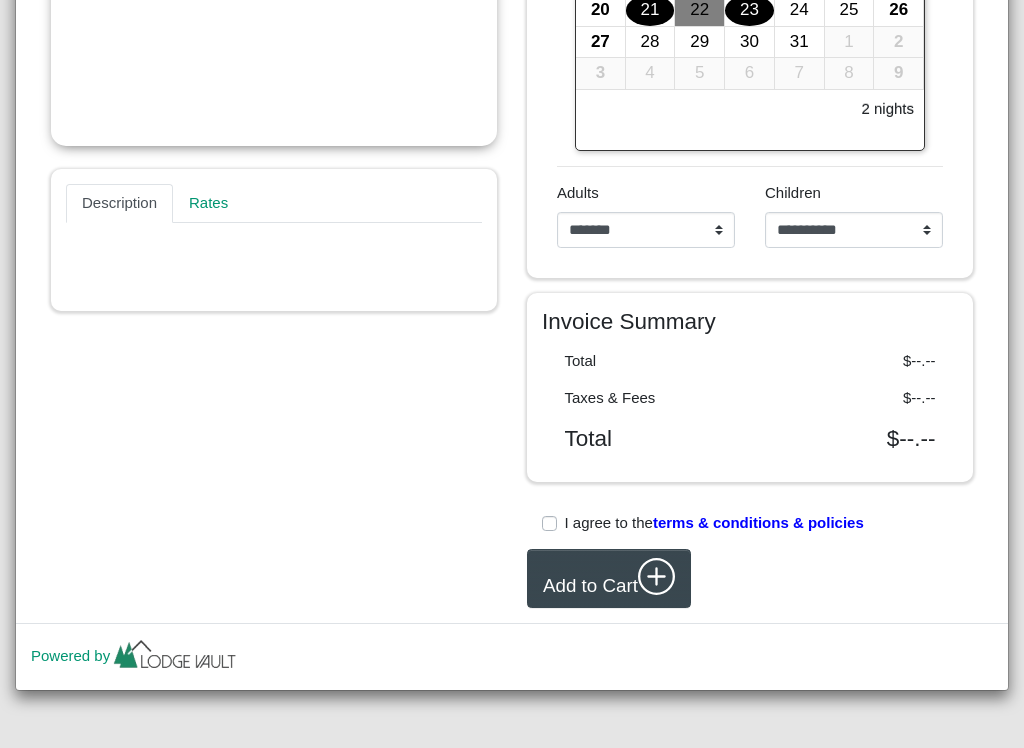 scroll, scrollTop: 576, scrollLeft: 0, axis: vertical 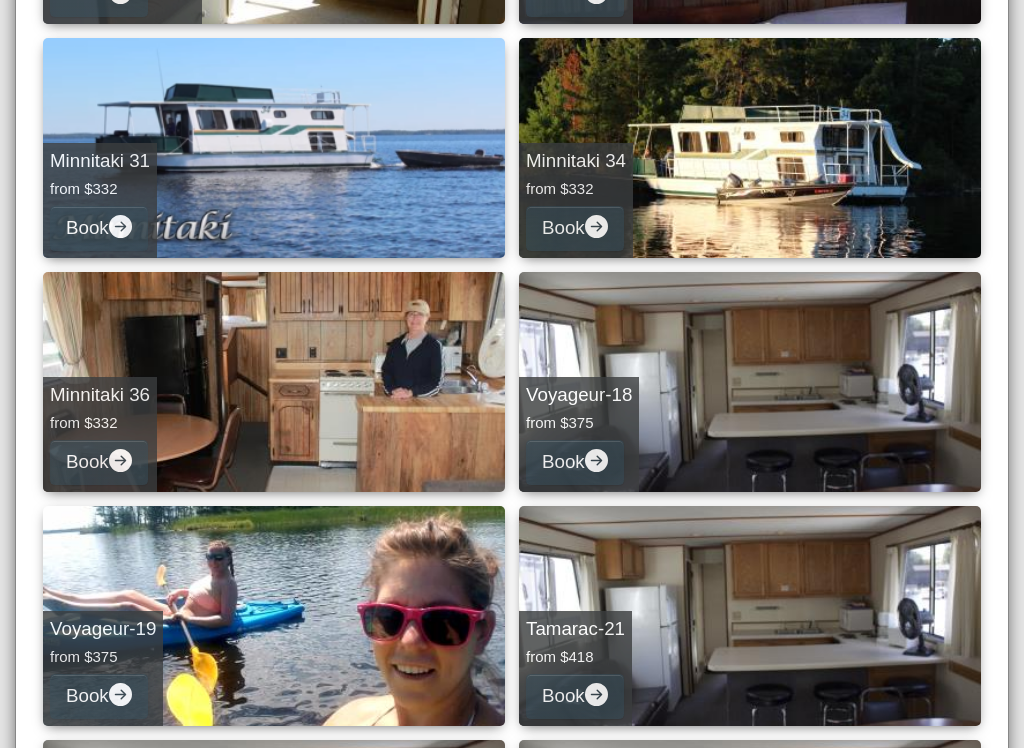 click on "Minnitaki 31   from $332  Book" at bounding box center (100, 200) 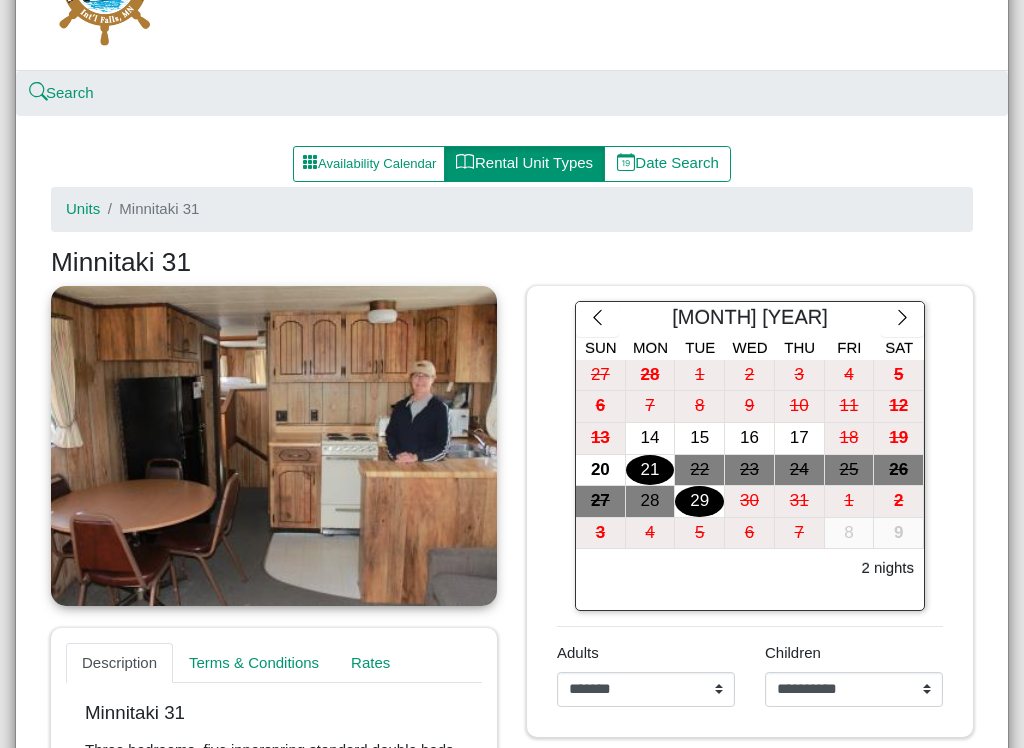 scroll, scrollTop: 149, scrollLeft: 0, axis: vertical 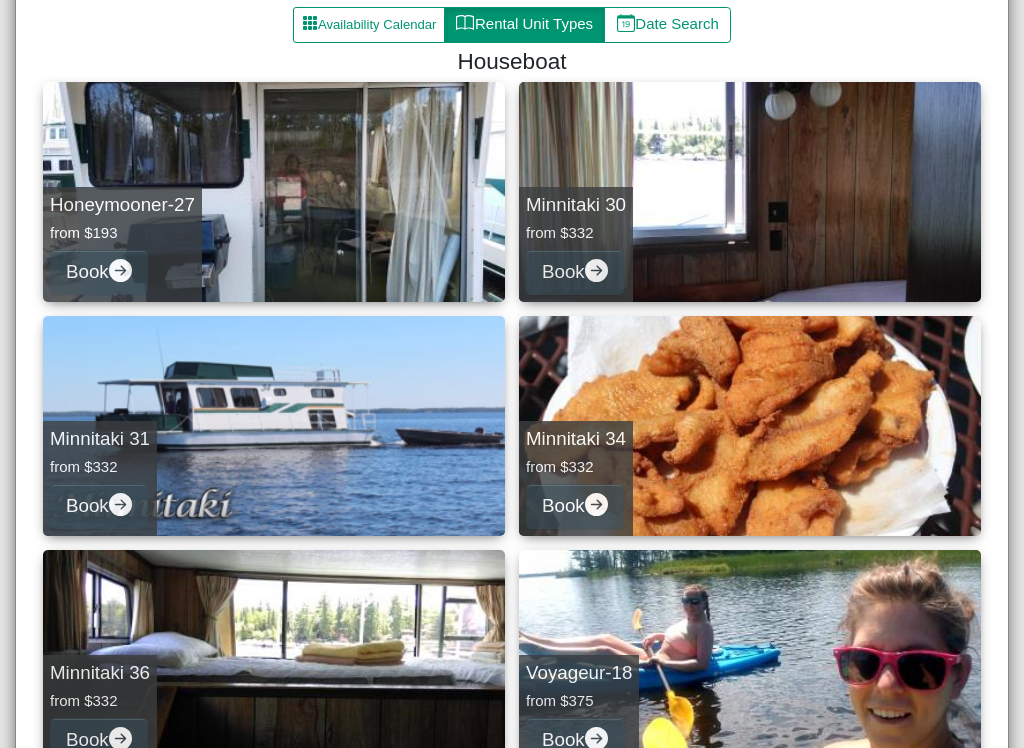 click 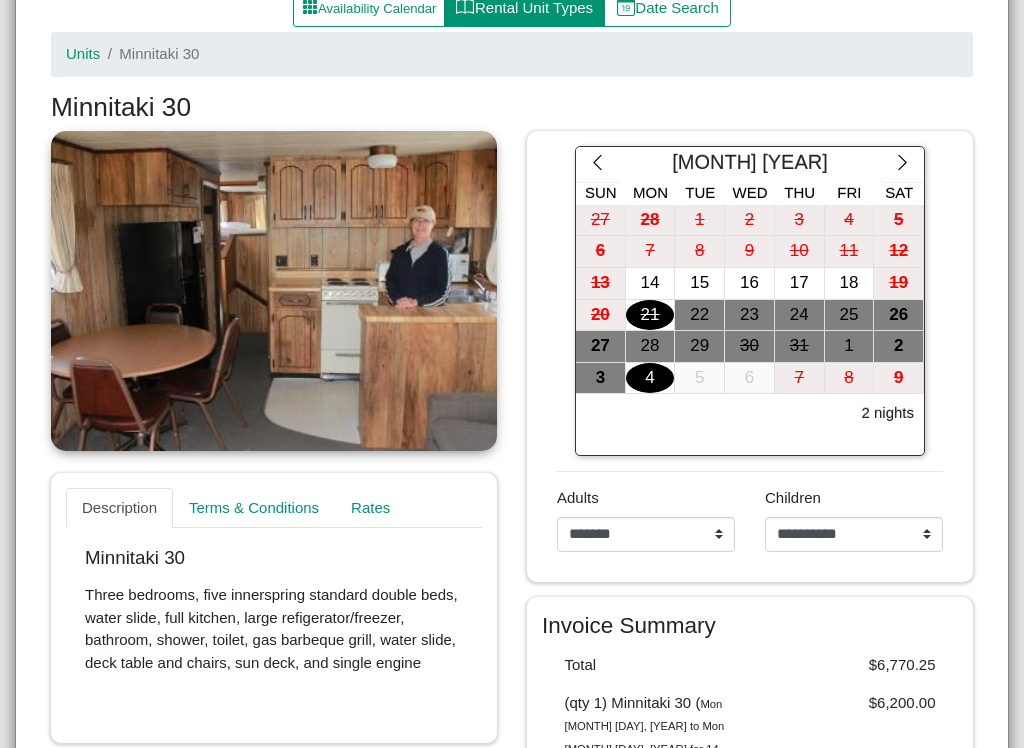 scroll, scrollTop: 293, scrollLeft: 0, axis: vertical 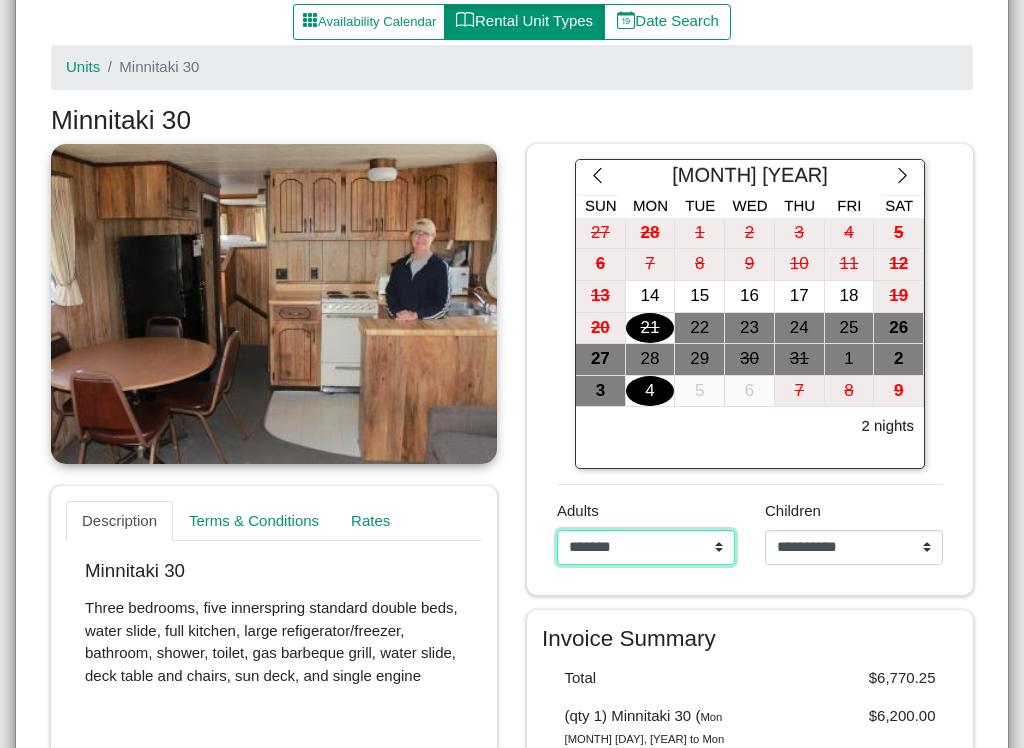 click on "**********" at bounding box center [646, 548] 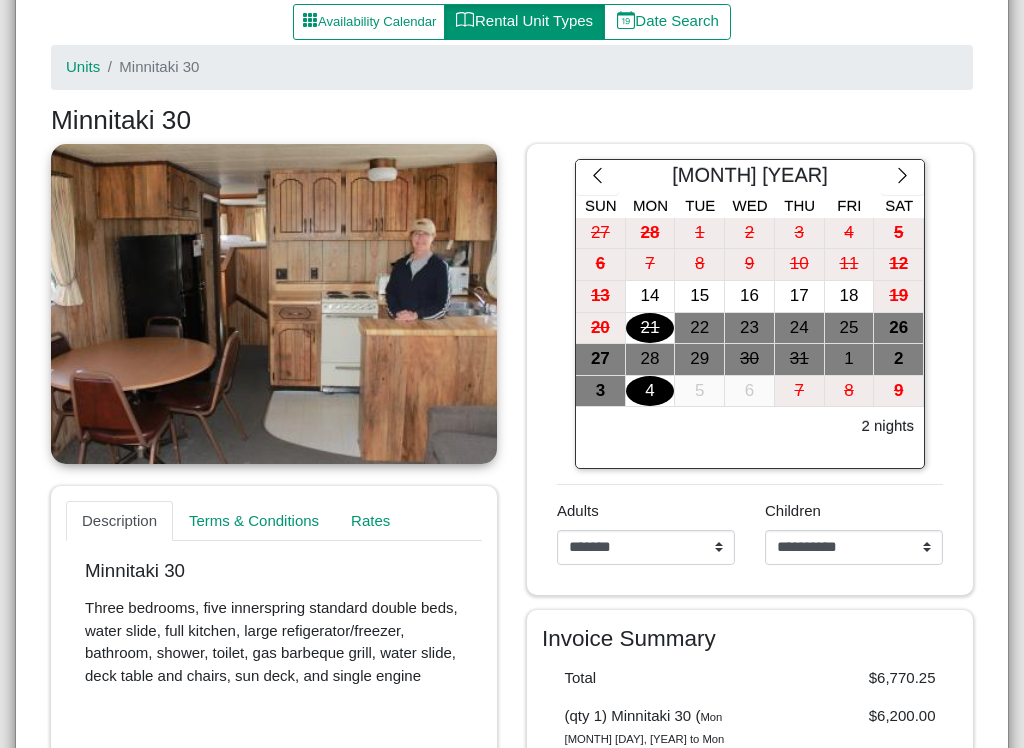 click on "14" at bounding box center [650, 296] 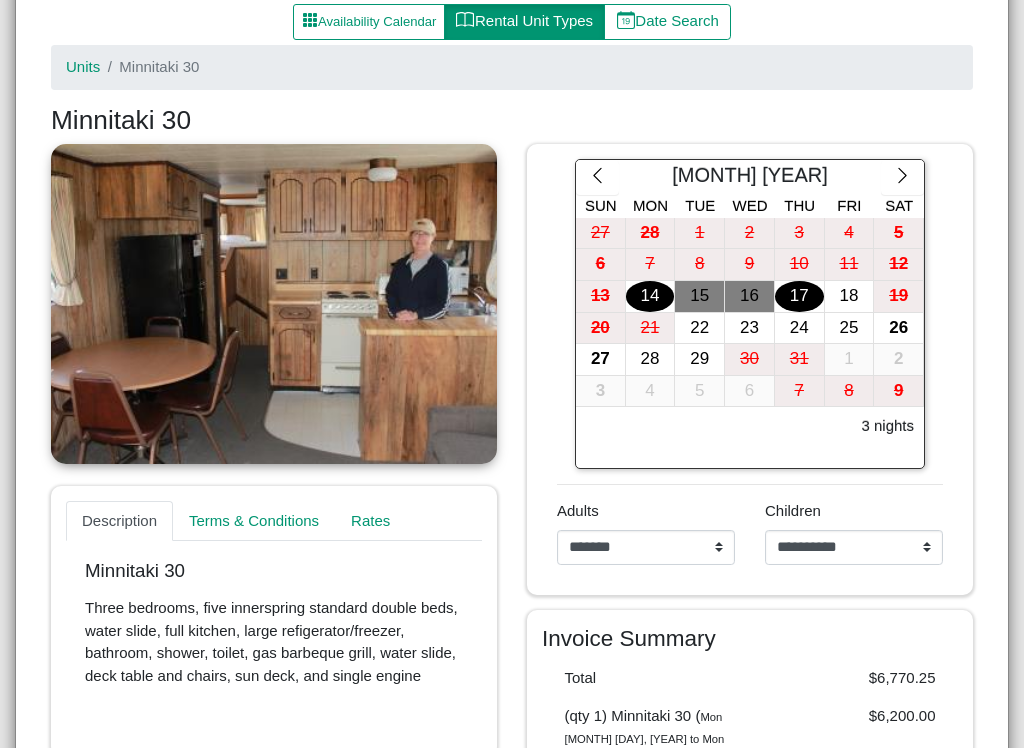 click on "17" at bounding box center [799, 296] 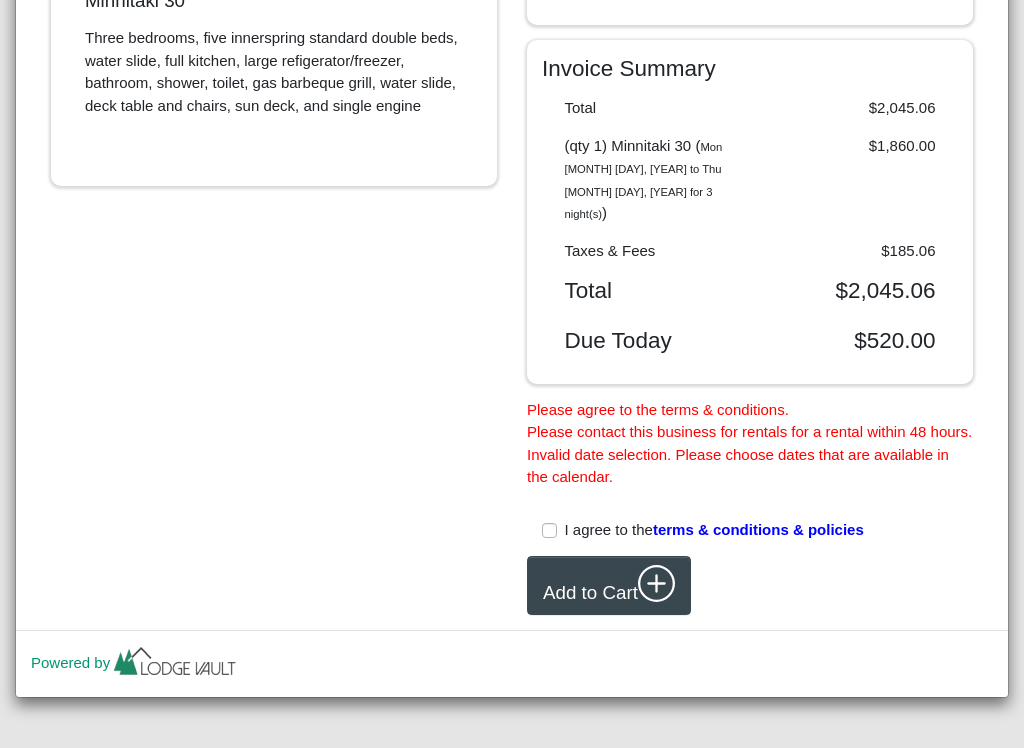 scroll, scrollTop: 862, scrollLeft: 0, axis: vertical 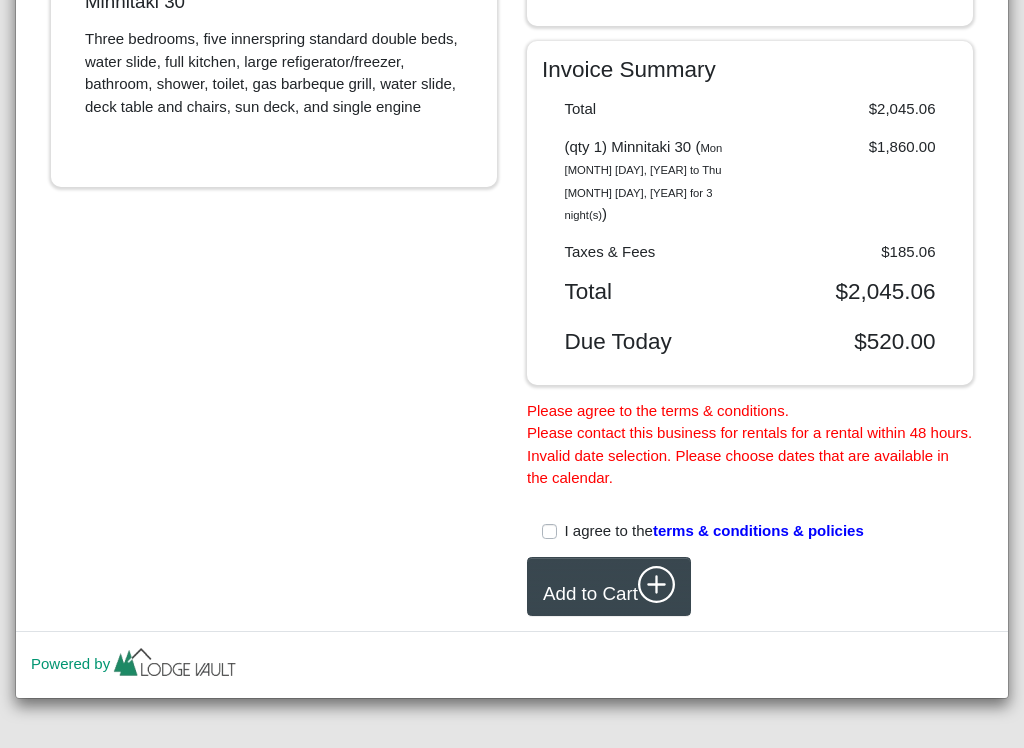 click on "I agree to the   terms & conditions & policies" at bounding box center (714, 531) 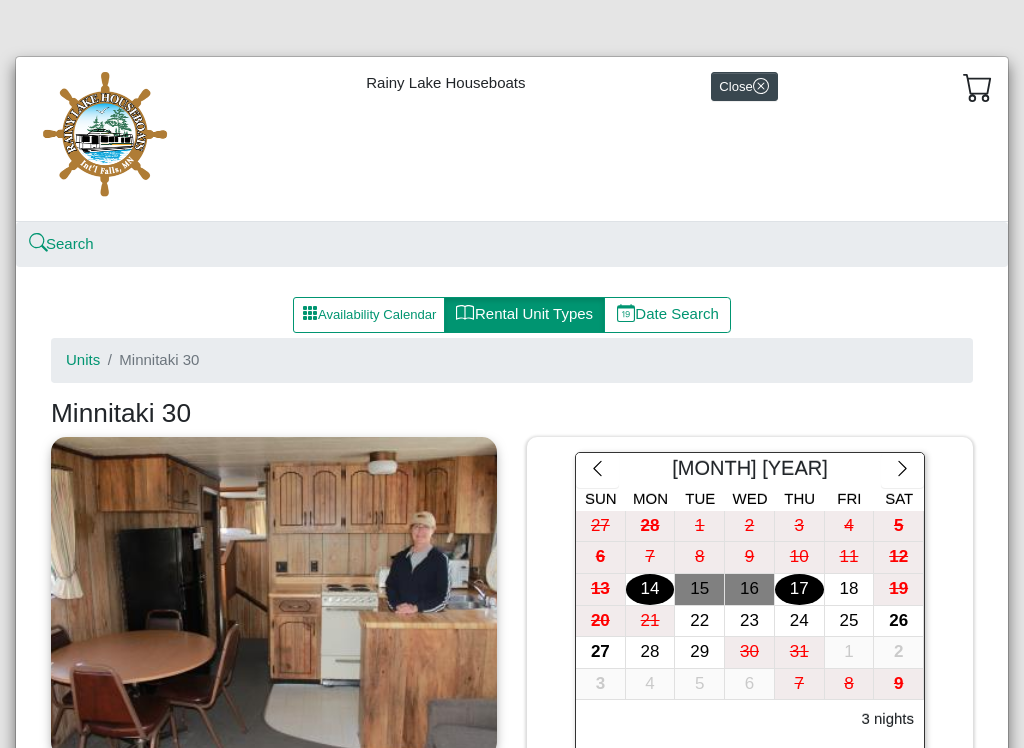 scroll, scrollTop: 0, scrollLeft: 0, axis: both 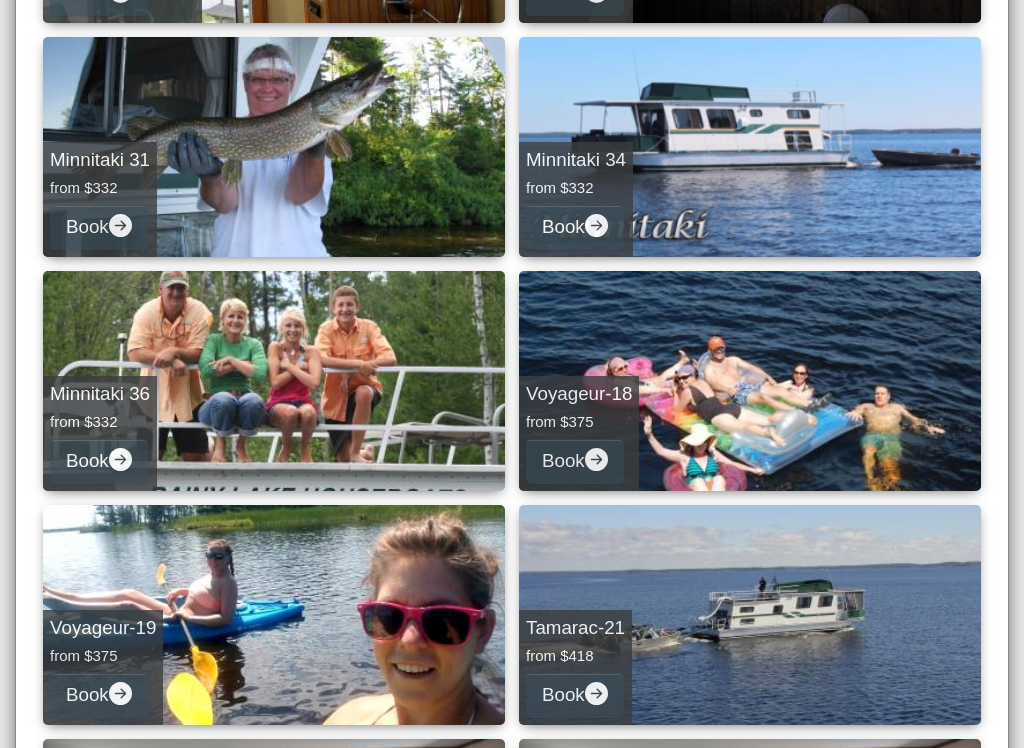click 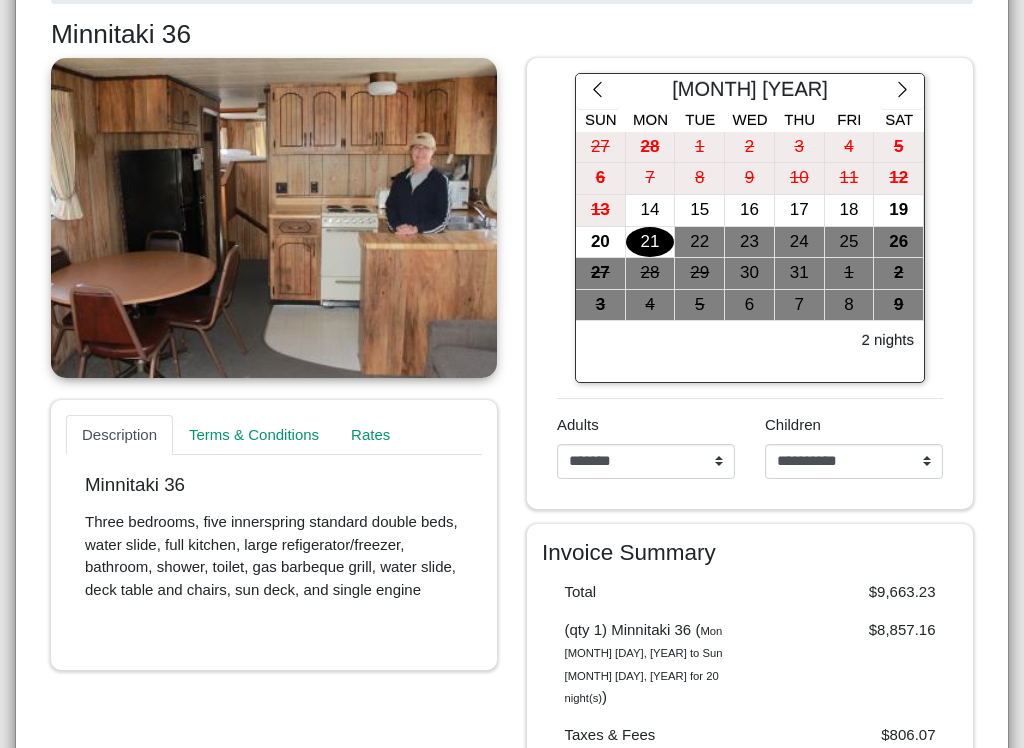 scroll, scrollTop: 378, scrollLeft: 0, axis: vertical 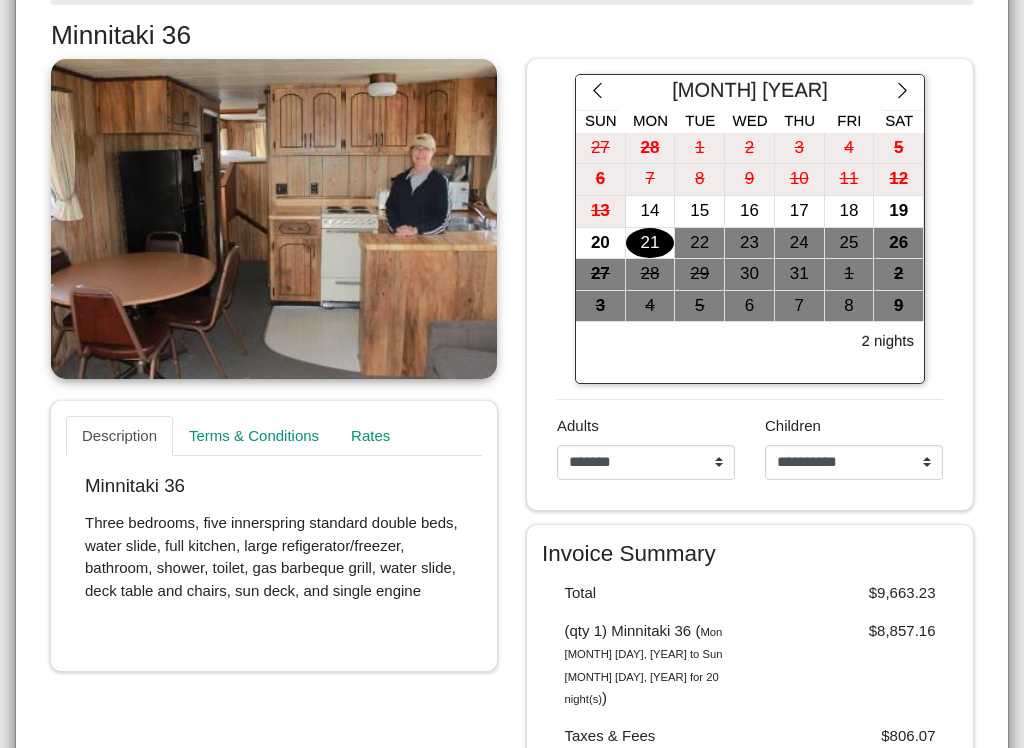 click on "14" at bounding box center (650, 211) 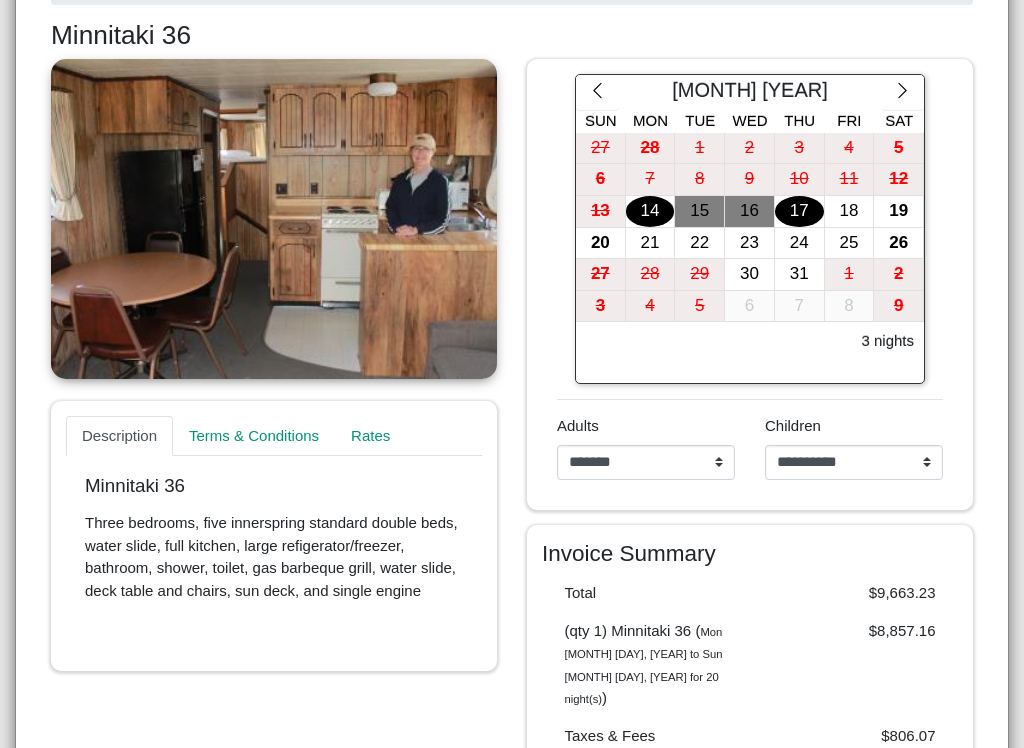 click on "17" at bounding box center (799, 211) 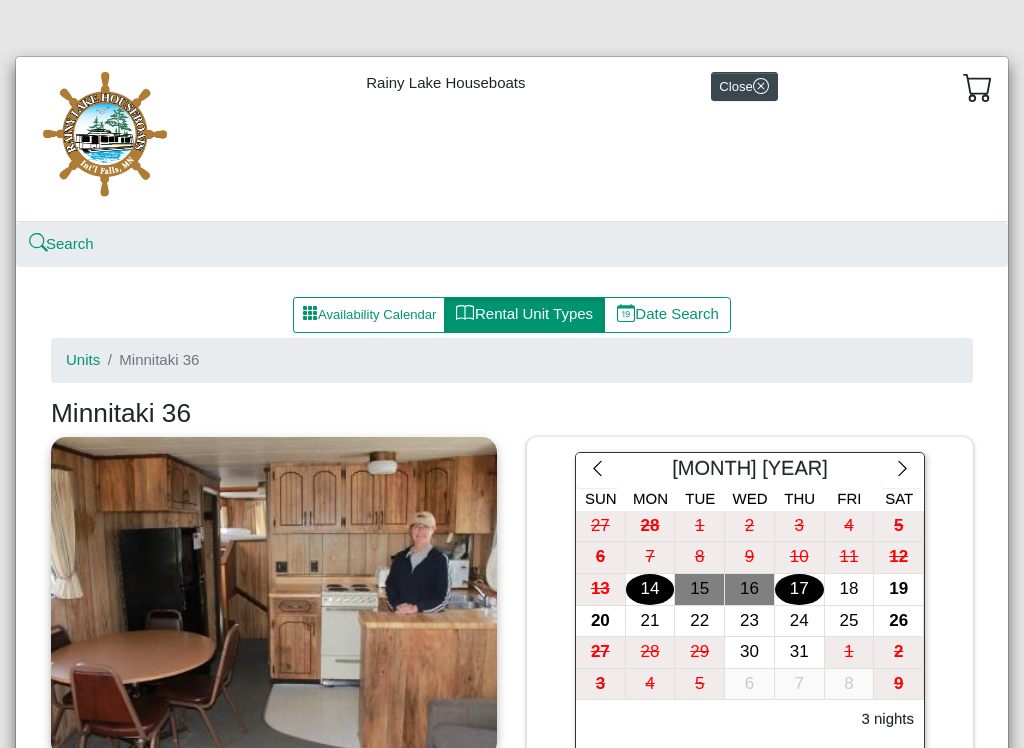 scroll, scrollTop: 0, scrollLeft: 0, axis: both 